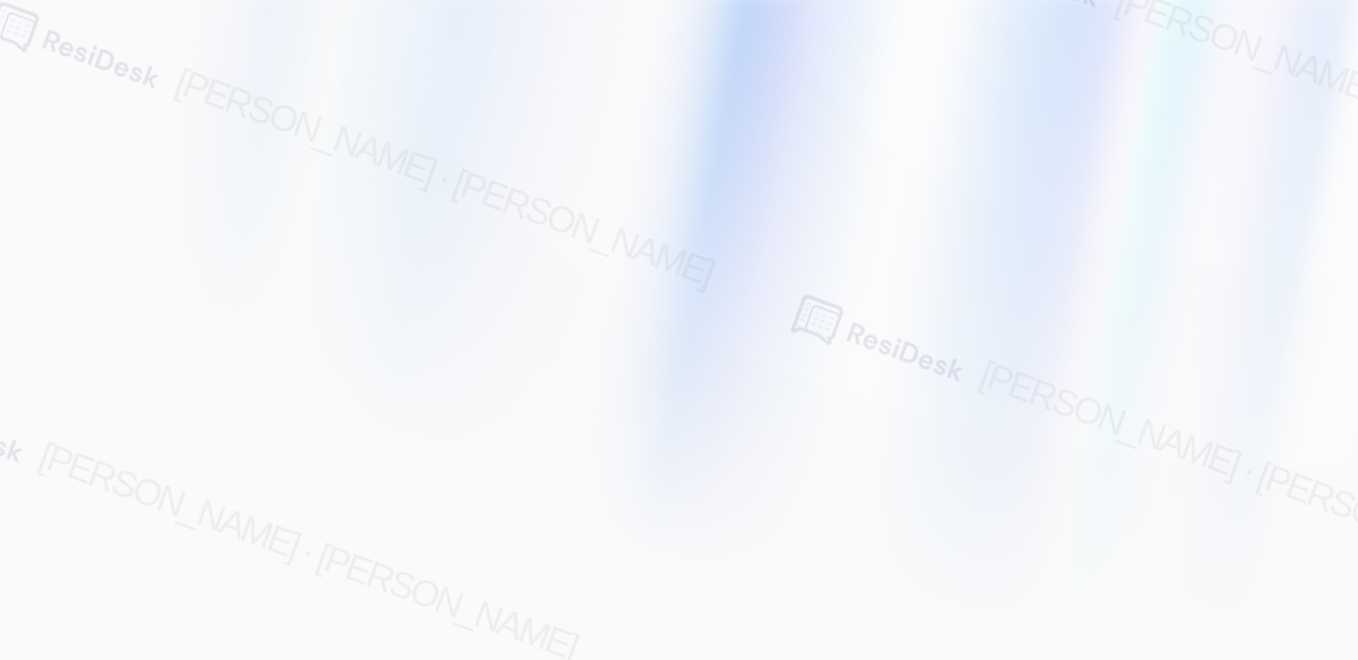 scroll, scrollTop: 0, scrollLeft: 0, axis: both 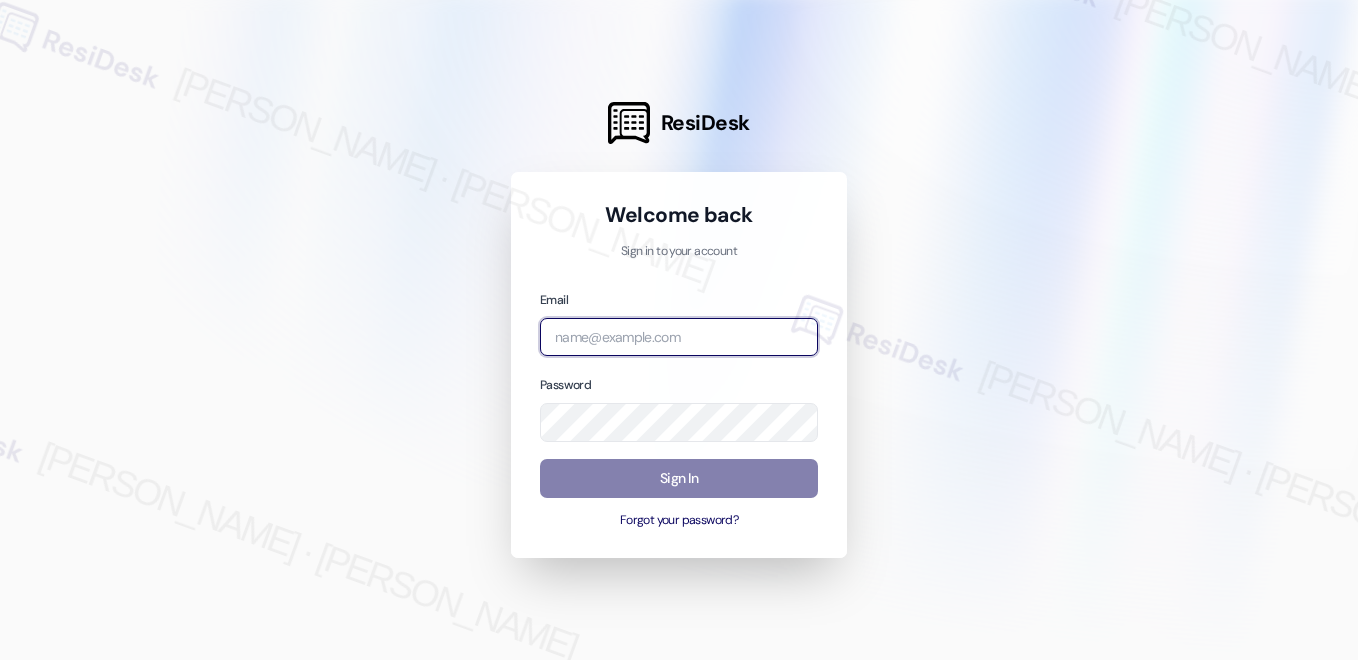 click at bounding box center [679, 337] 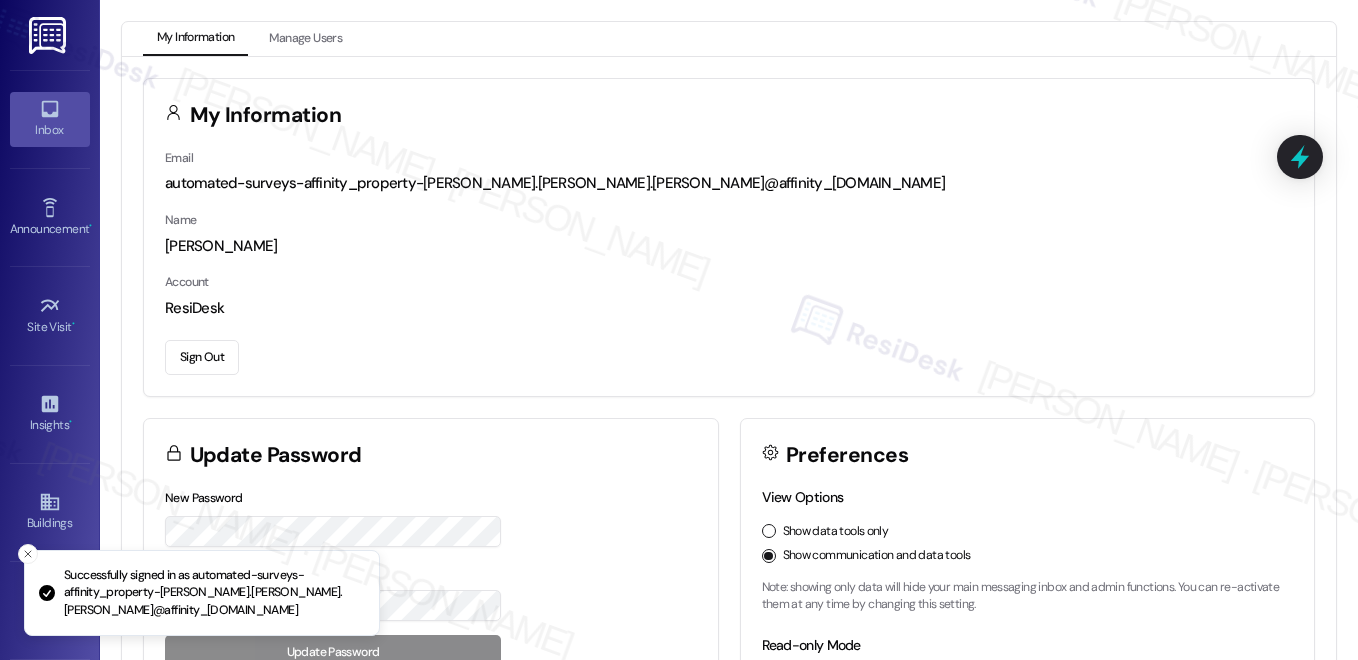 click on "Inbox" at bounding box center (50, 130) 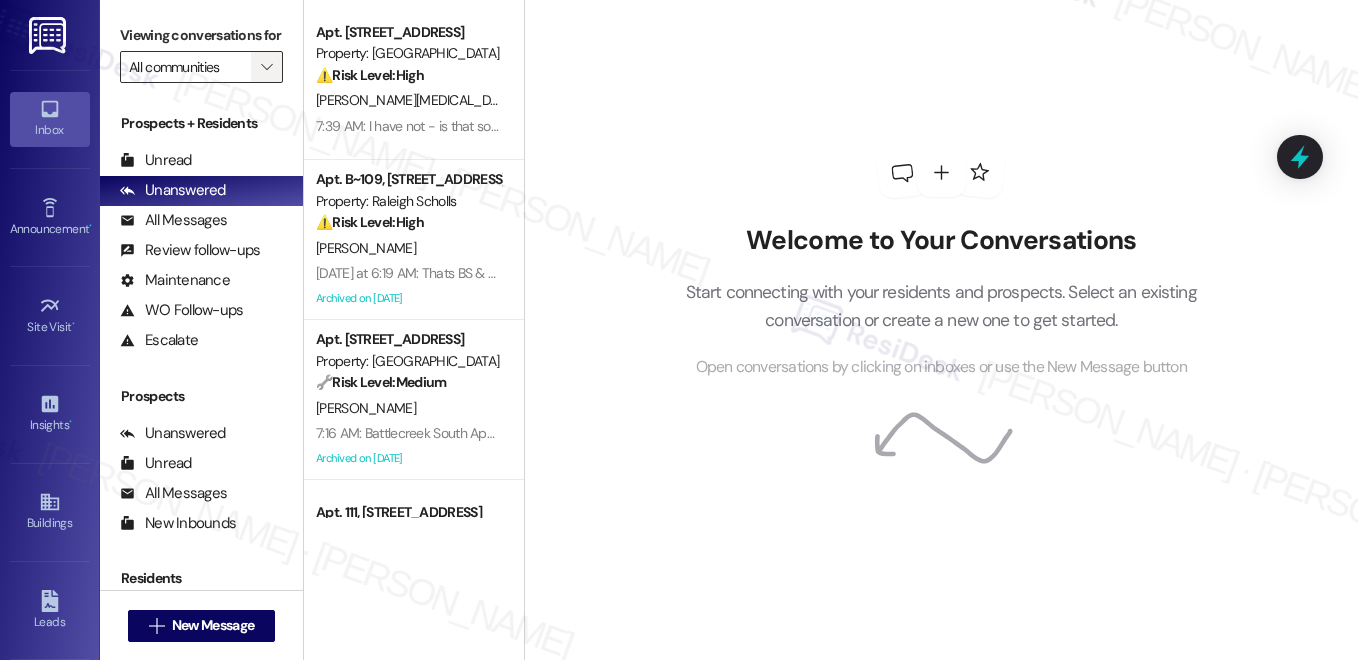 click on "" at bounding box center (266, 67) 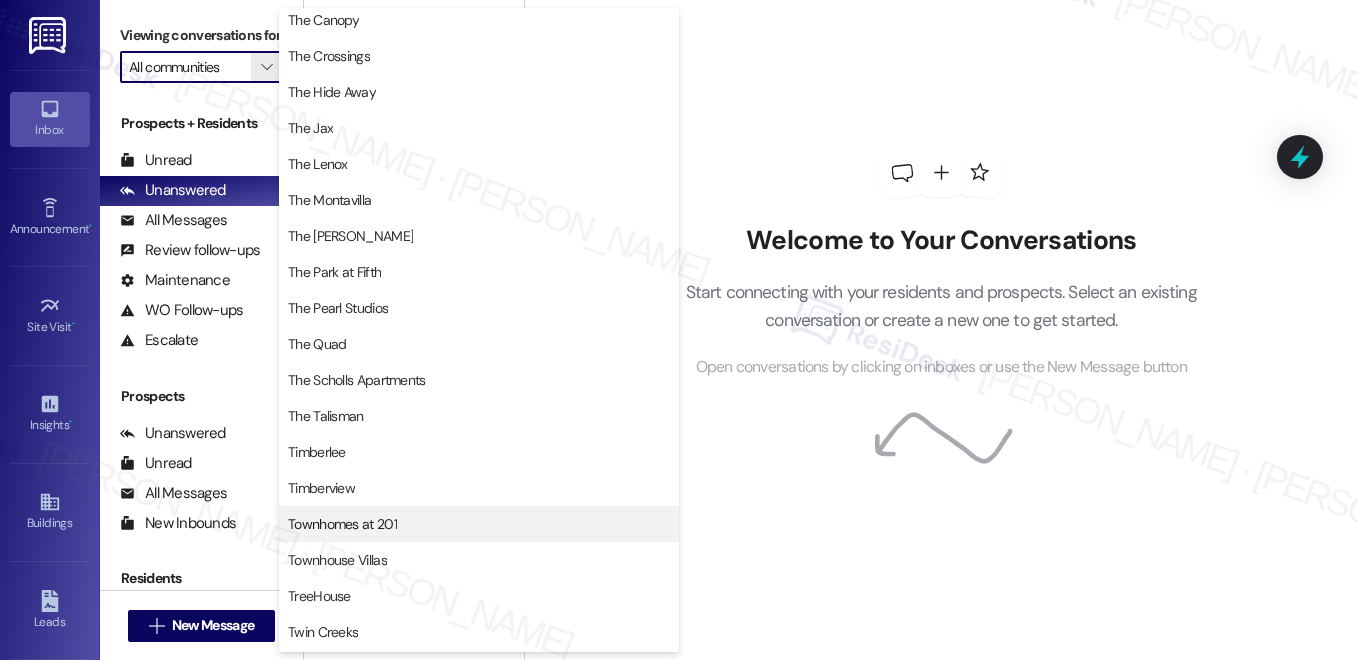 scroll, scrollTop: 3605, scrollLeft: 0, axis: vertical 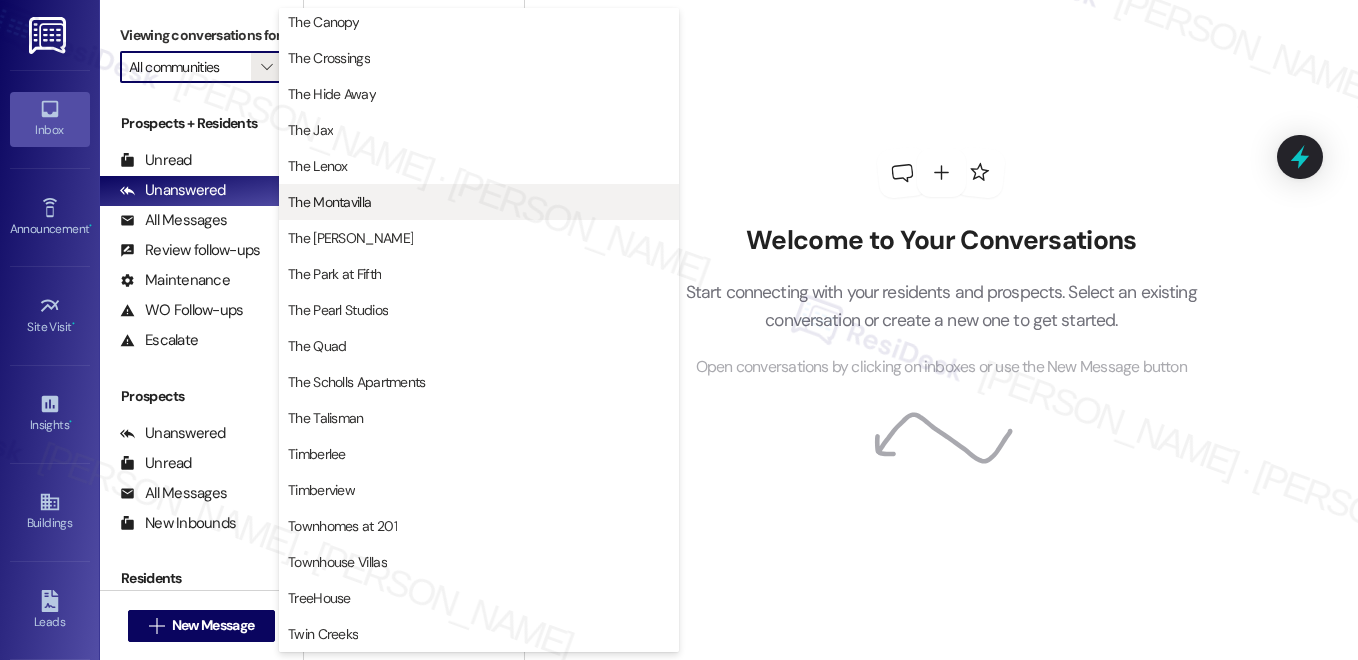 click on "The Montavilla" at bounding box center (329, 202) 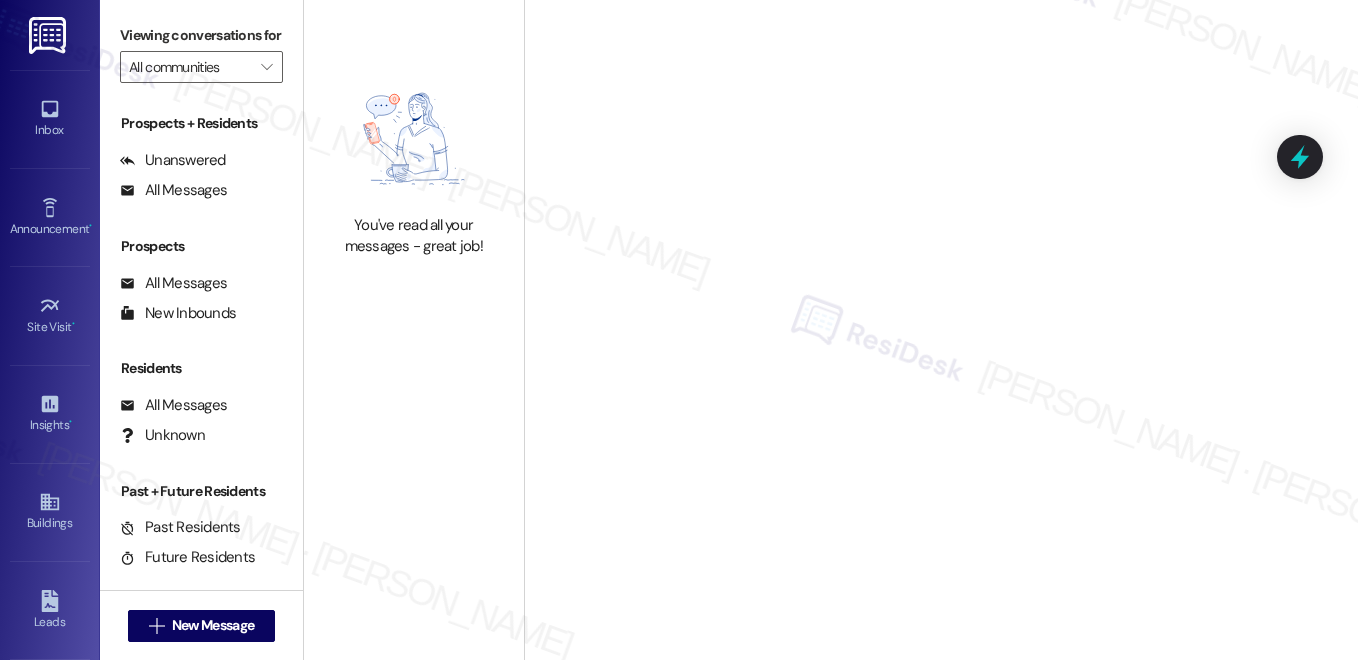 type on "The Montavilla" 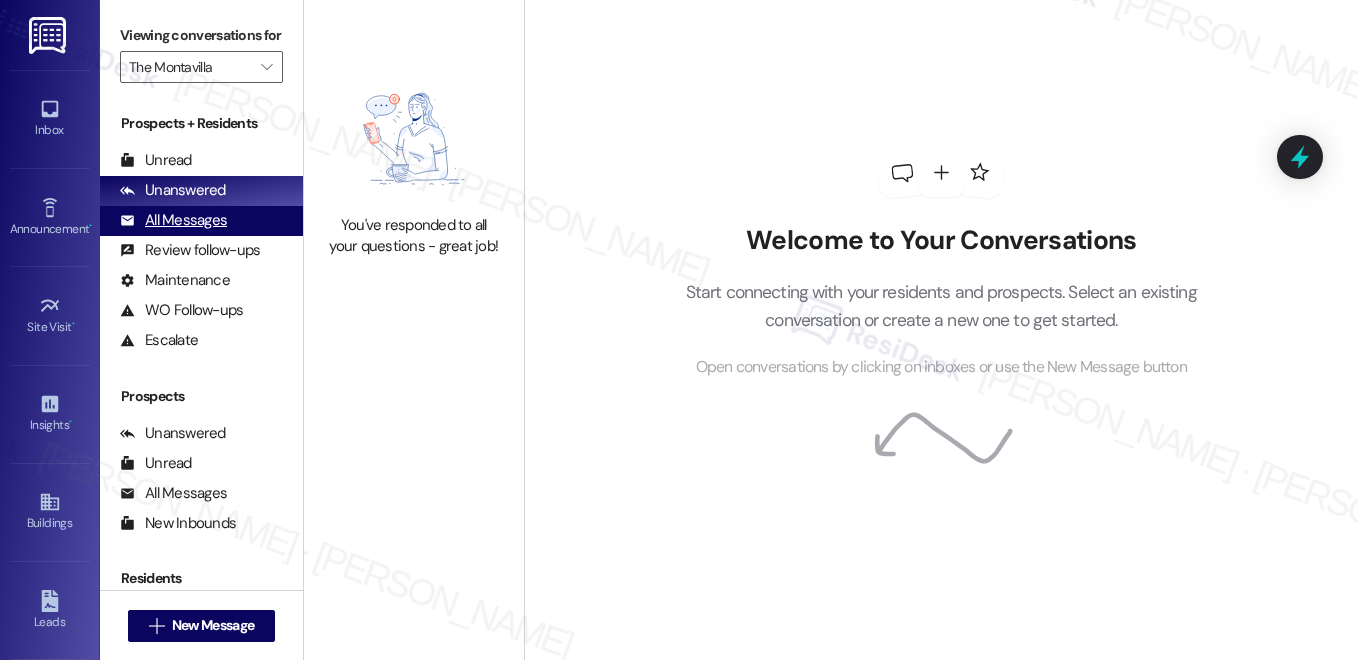 click on "All Messages" at bounding box center [173, 220] 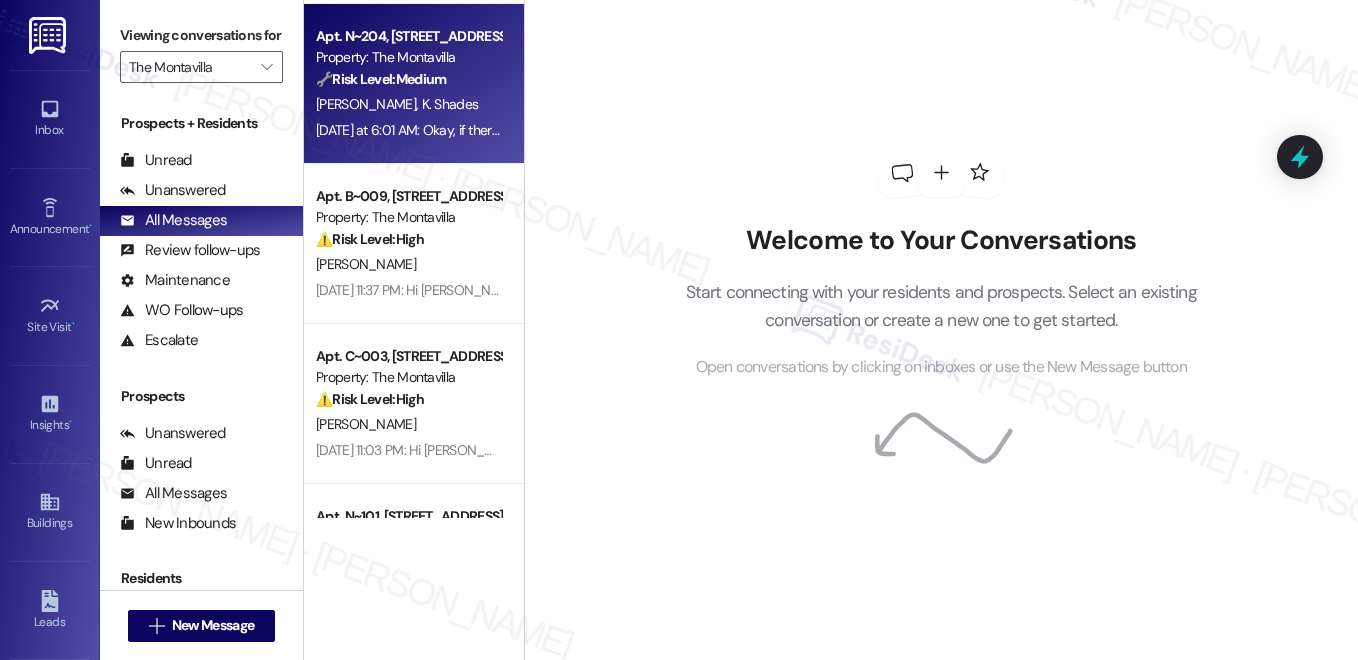 scroll, scrollTop: 0, scrollLeft: 0, axis: both 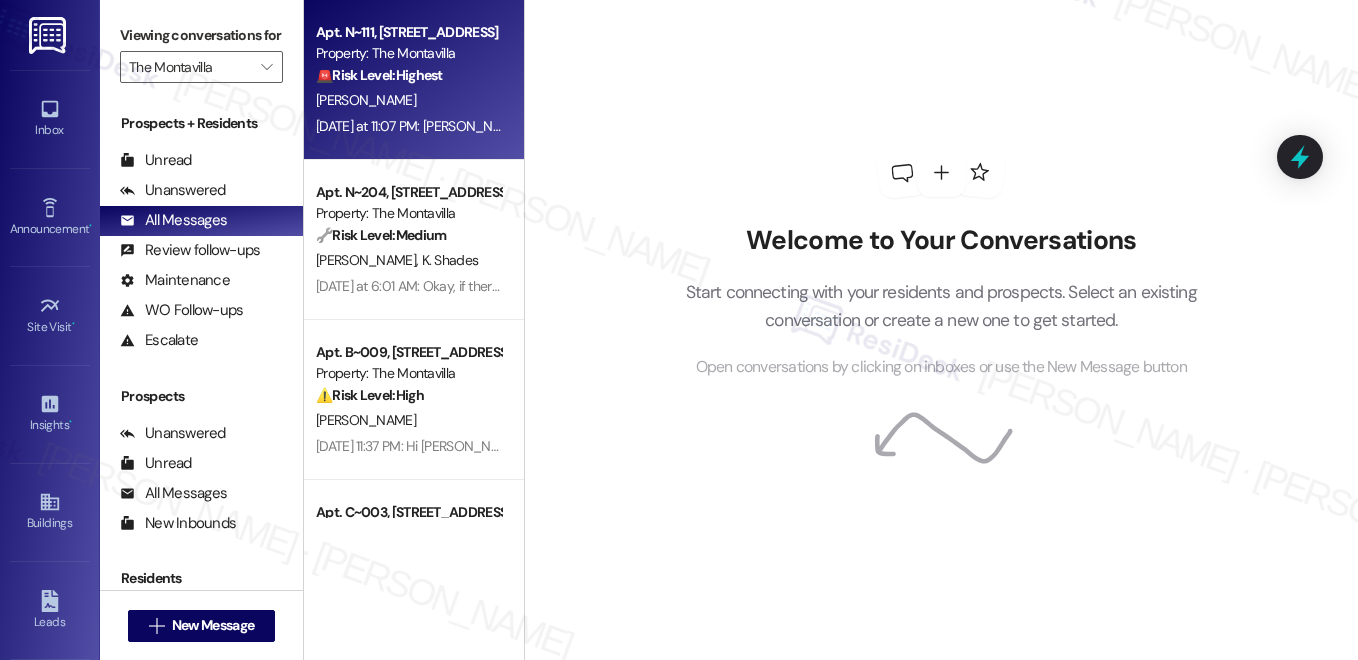 click on "🚨  Risk Level:  Highest The message reports trespassing, property damage (car break-in), and potential theft, indicating a security breach and potential threat to residents and their property. The mention of homeless individuals sleeping in cars raises concerns about safety and liability." at bounding box center [408, 75] 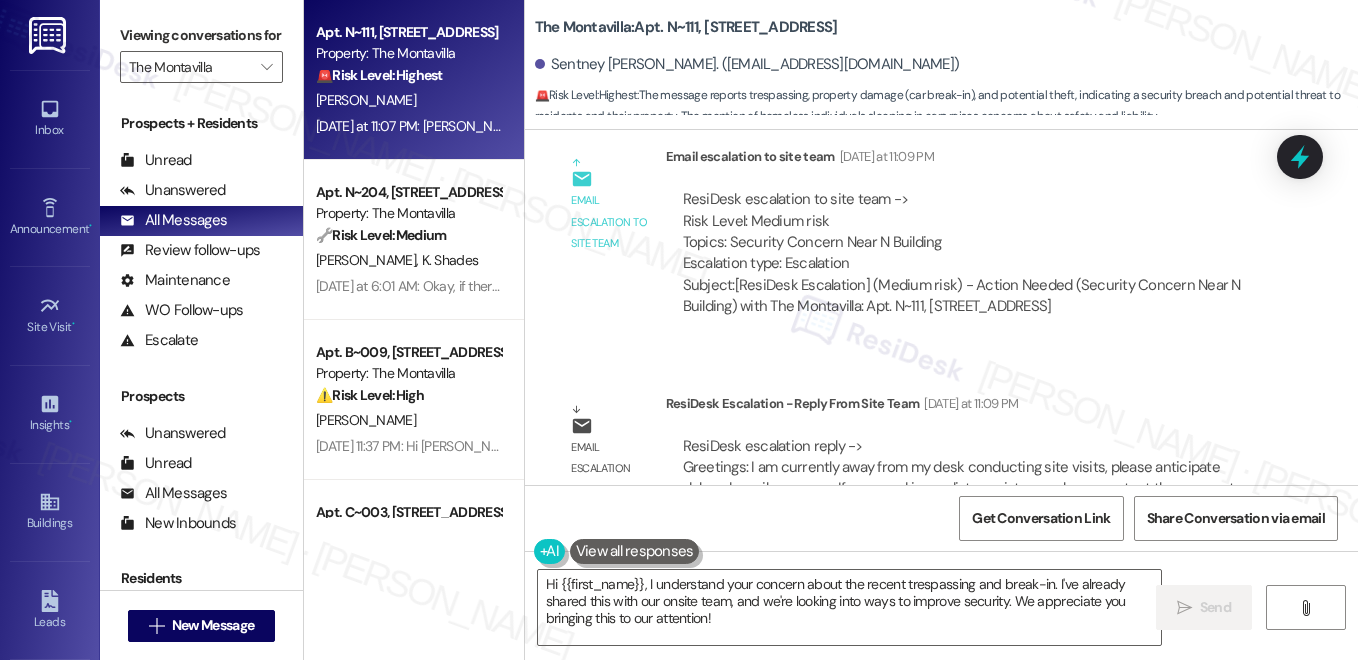 scroll, scrollTop: 1879, scrollLeft: 0, axis: vertical 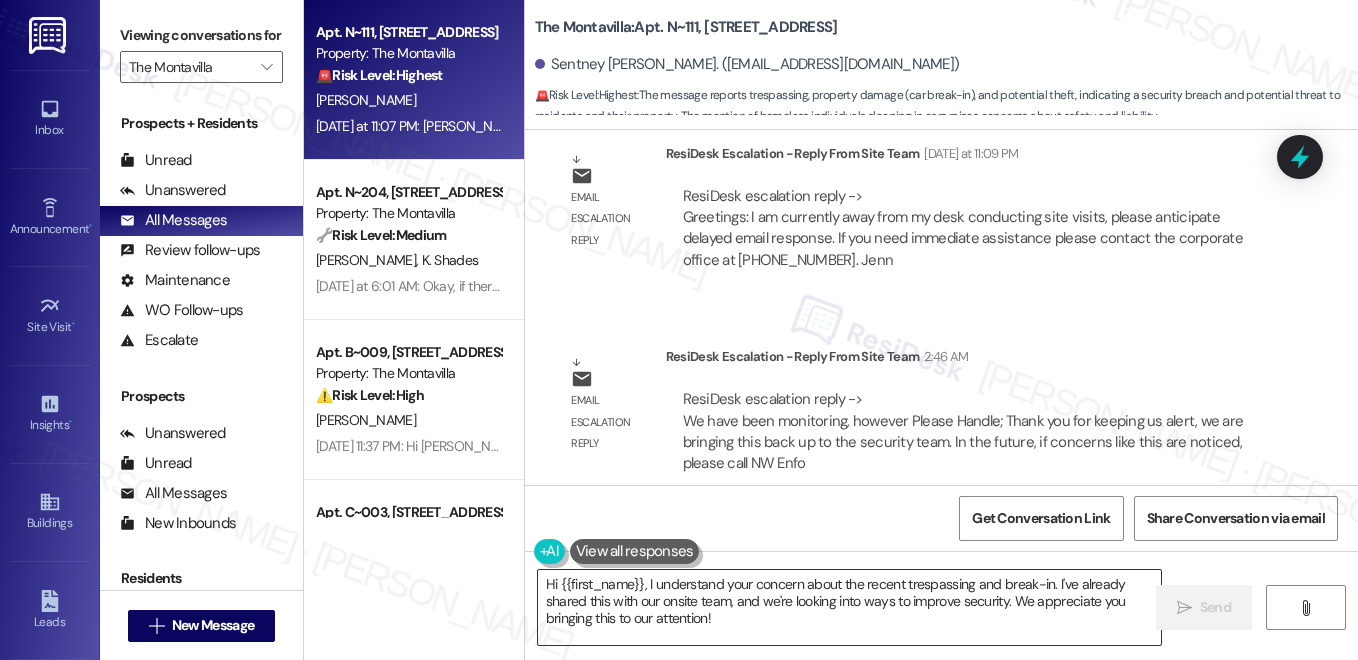 click on "Hi {{first_name}}, I understand your concern about the recent trespassing and break-in. I've already shared this with our onsite team, and we're looking into ways to improve security. We appreciate you bringing this to our attention!" at bounding box center [849, 607] 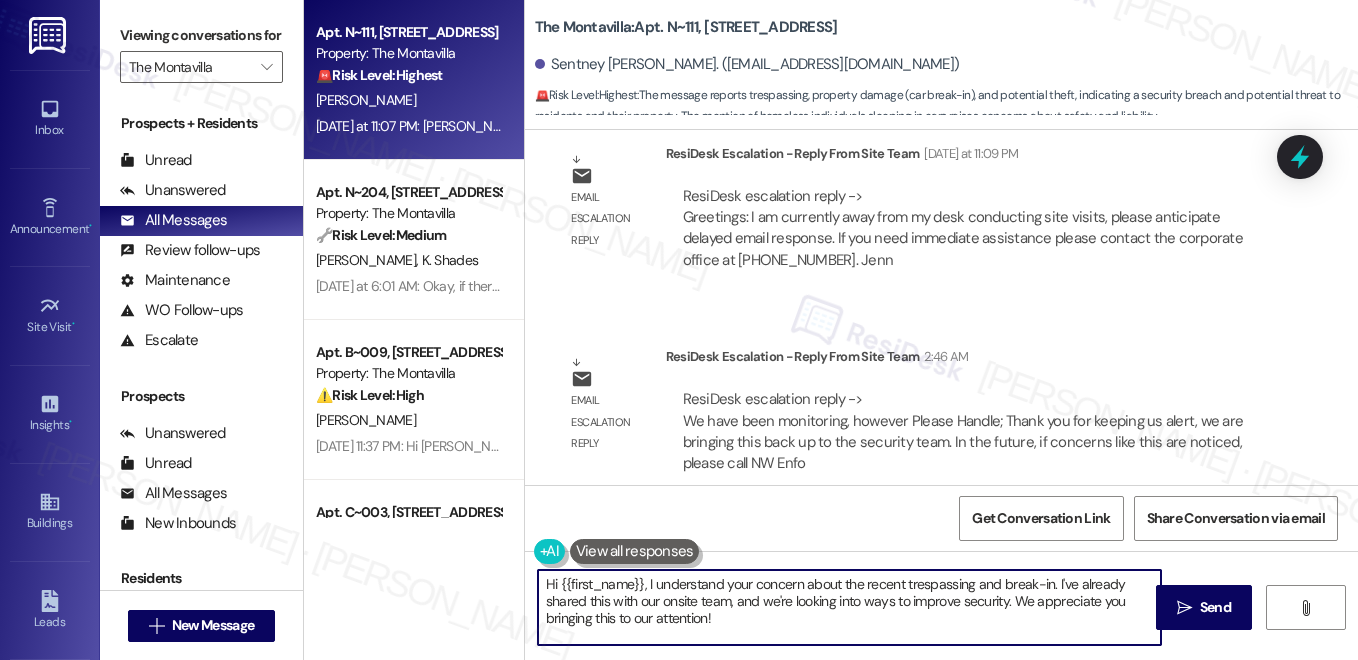click on "Hi {{first_name}}, I understand your concern about the recent trespassing and break-in. I've already shared this with our onsite team, and we're looking into ways to improve security. We appreciate you bringing this to our attention!" at bounding box center (849, 607) 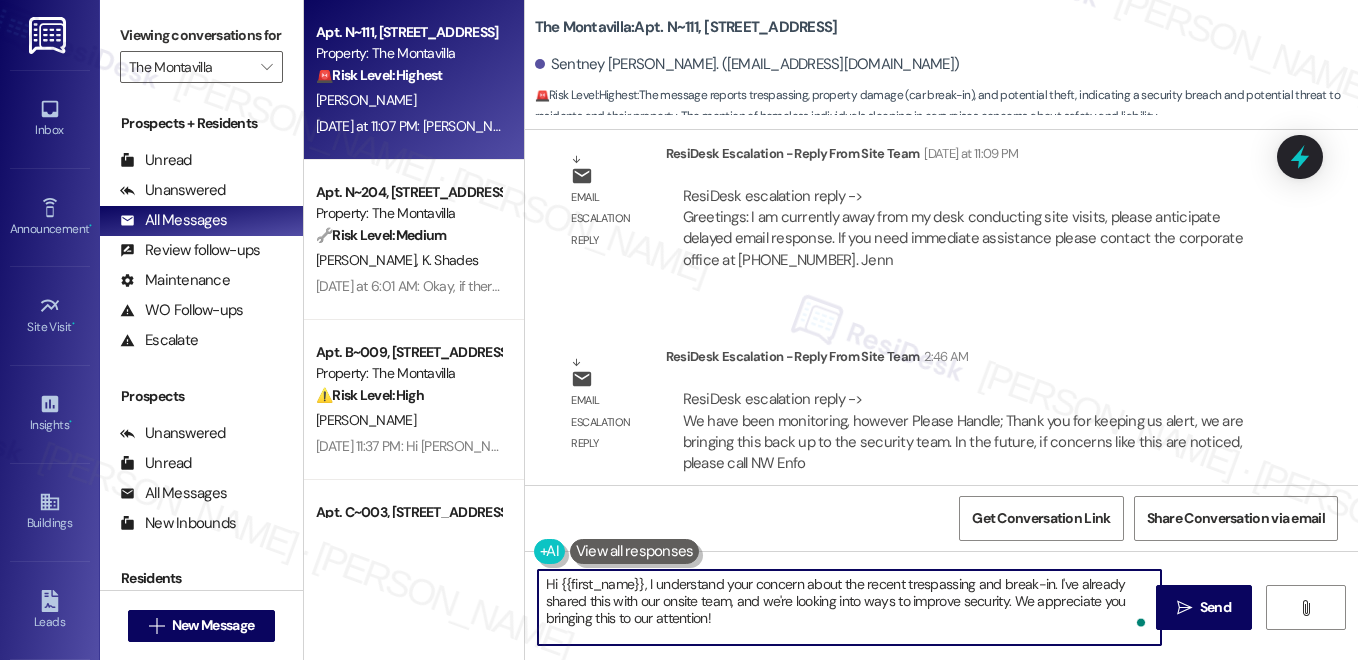 click on "Hi {{first_name}}, I understand your concern about the recent trespassing and break-in. I've already shared this with our onsite team, and we're looking into ways to improve security. We appreciate you bringing this to our attention!" at bounding box center (849, 607) 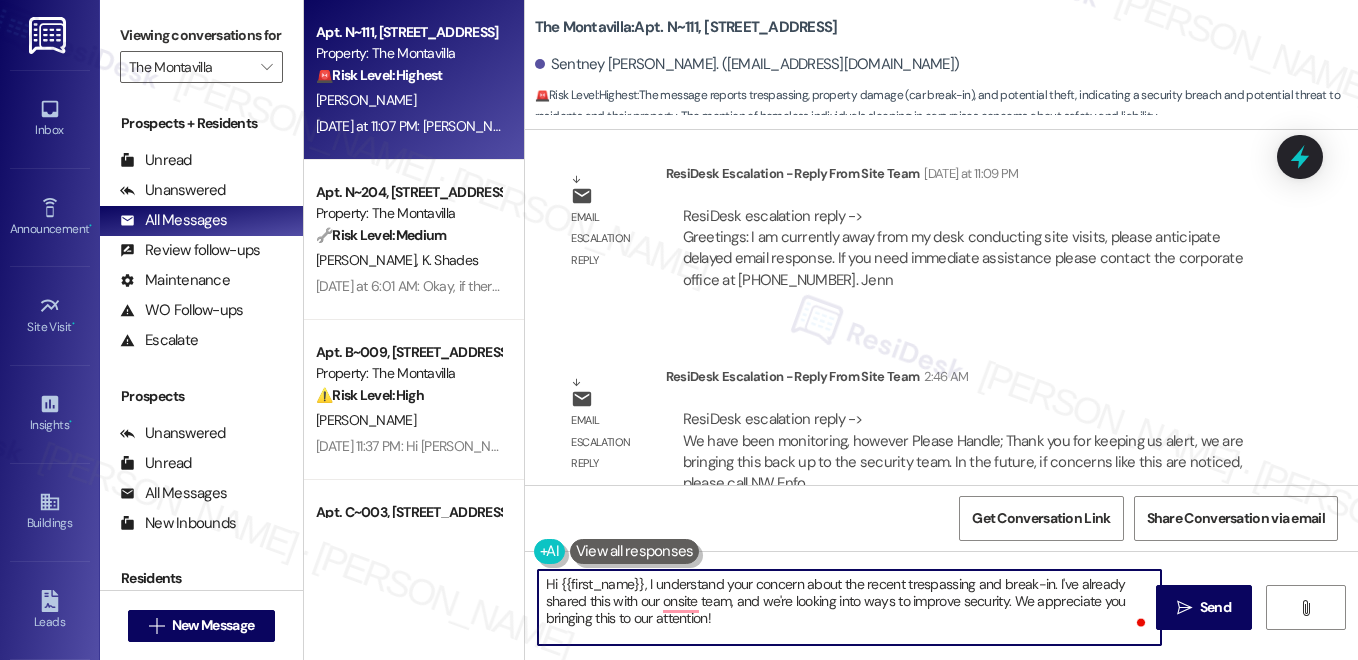 scroll, scrollTop: 1879, scrollLeft: 0, axis: vertical 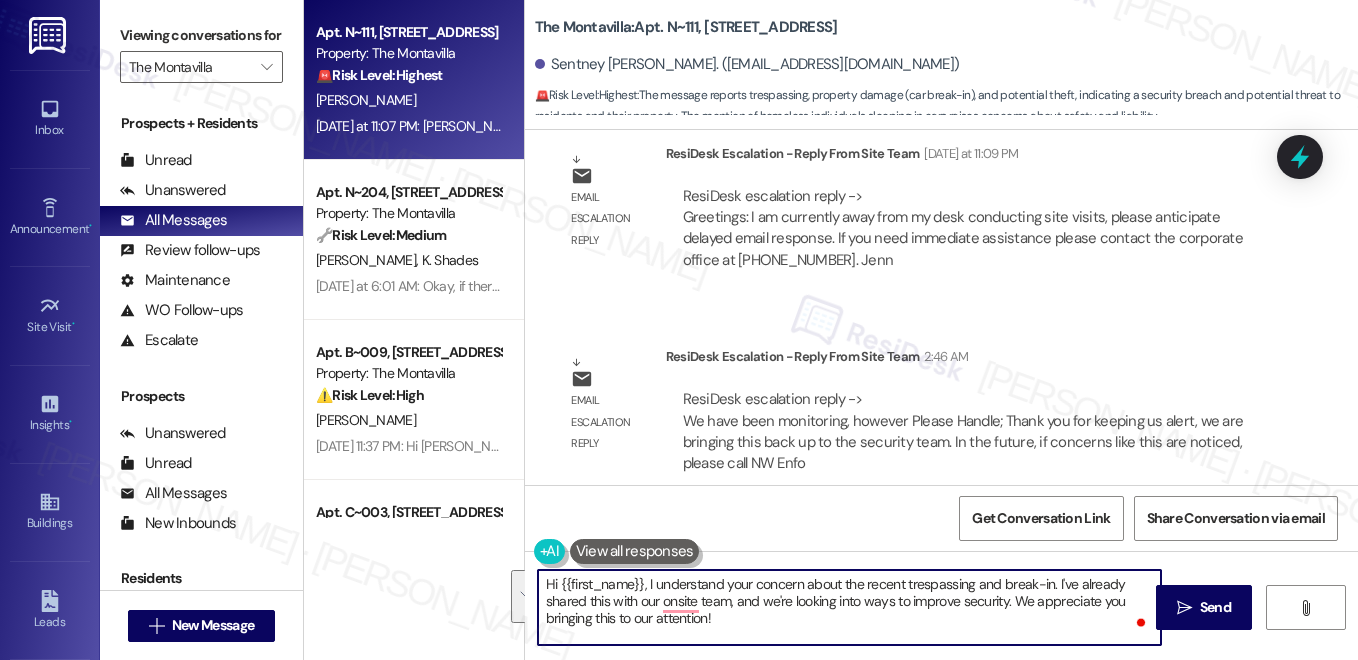 drag, startPoint x: 722, startPoint y: 628, endPoint x: 646, endPoint y: 580, distance: 89.88882 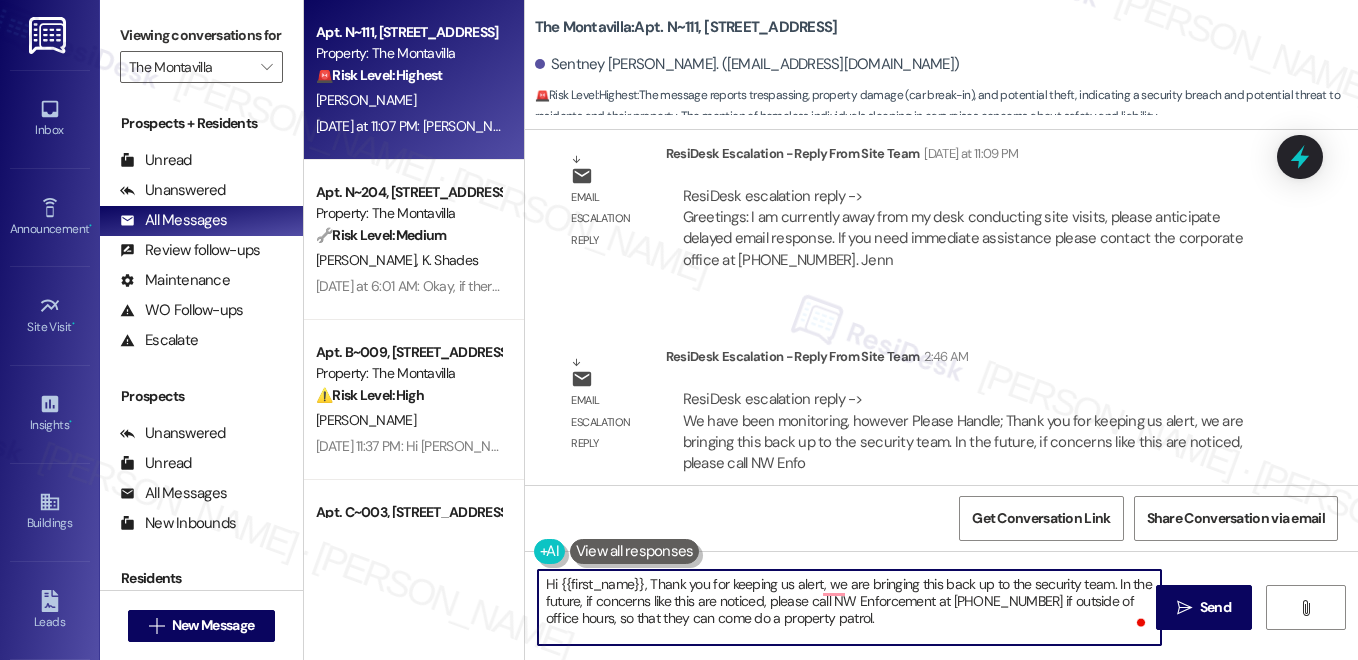 click on "Hi {{first_name}}, Thank you for keeping us alert, we are bringing this back up to the security team. In the future, if concerns like this are noticed, please call NW Enforcement at [PHONE_NUMBER] if outside of office hours, so that they can come do a property patrol." at bounding box center (849, 607) 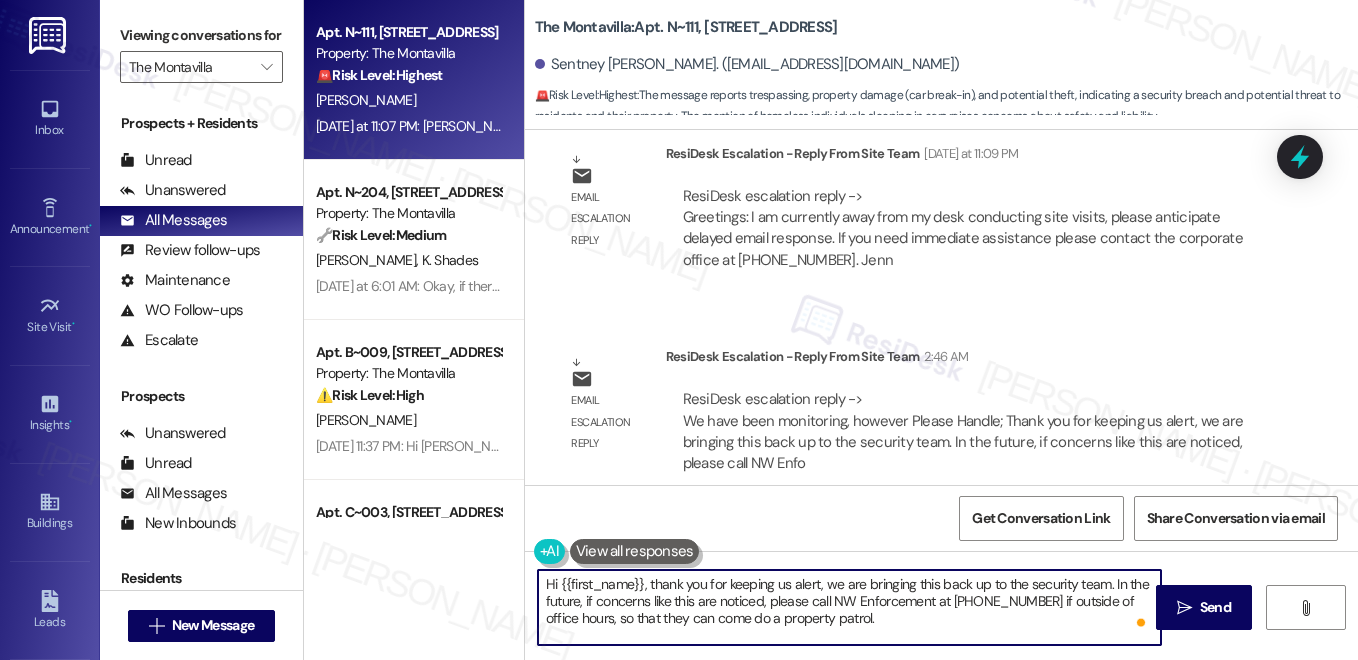 click on "Hi {{first_name}}, thank you for keeping us alert, we are bringing this back up to the security team. In the future, if concerns like this are noticed, please call NW Enforcement at [PHONE_NUMBER] if outside of office hours, so that they can come do a property patrol." at bounding box center (849, 607) 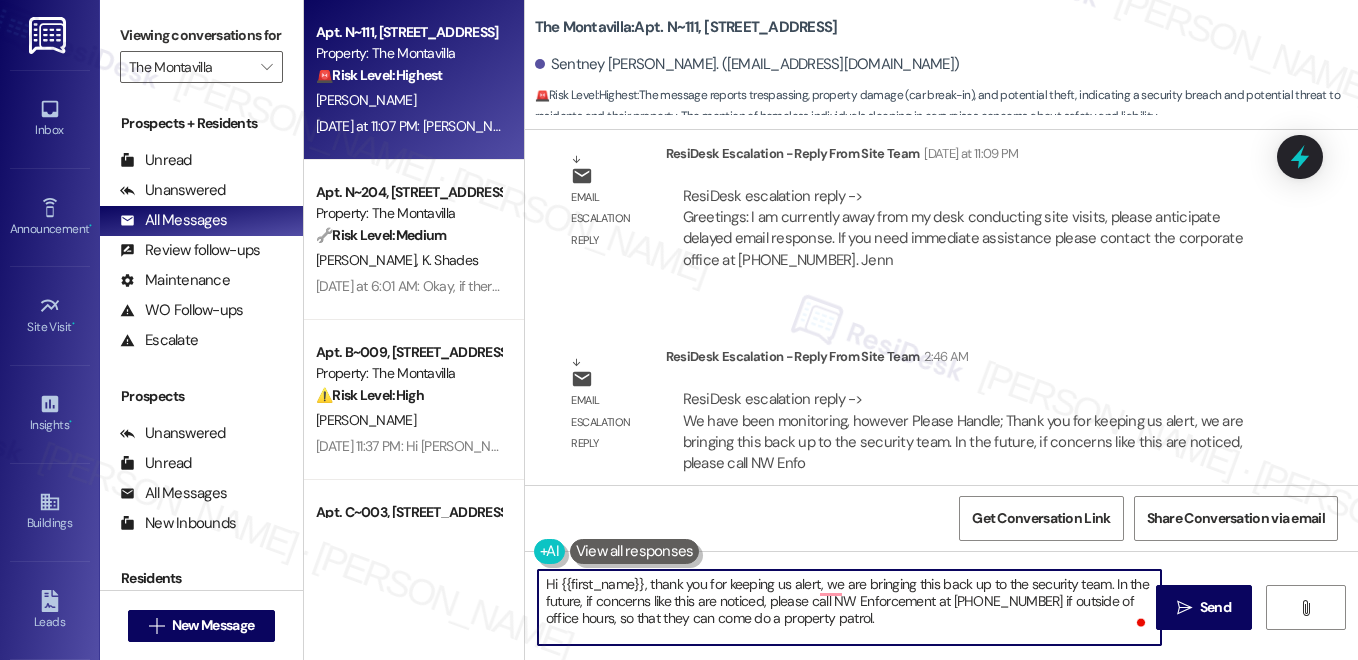 click on "Hi {{first_name}}, thank you for keeping us alert, we are bringing this back up to the security team. In the future, if concerns like this are noticed, please call NW Enforcement at [PHONE_NUMBER] if outside of office hours, so that they can come do a property patrol." at bounding box center [849, 607] 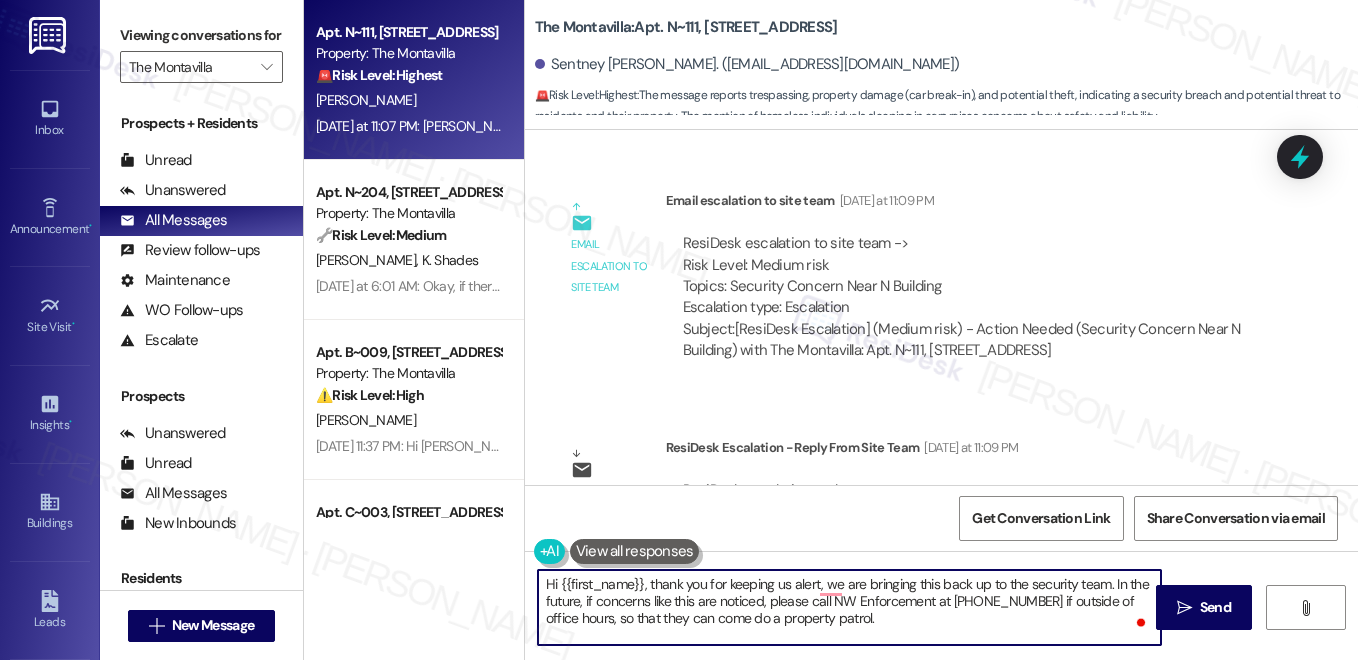 scroll, scrollTop: 1506, scrollLeft: 0, axis: vertical 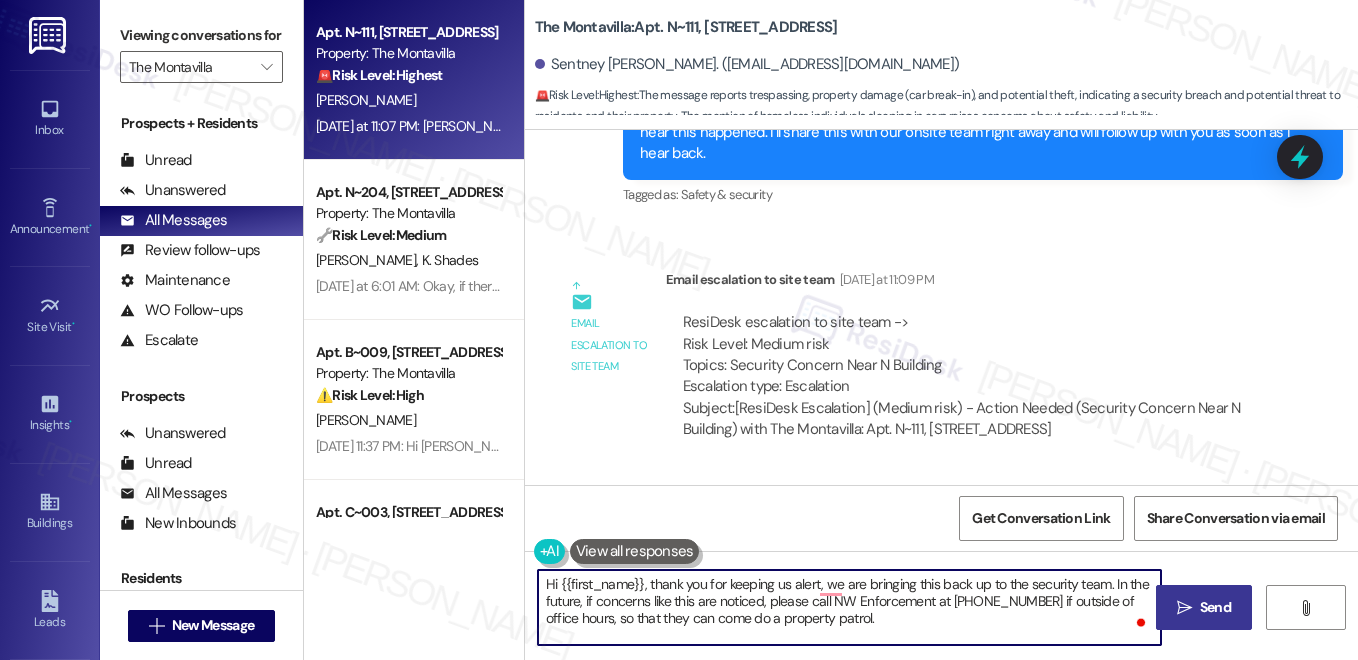 type on "Hi {{first_name}}, thank you for keeping us alert, we are bringing this back up to the security team. In the future, if concerns like this are noticed, please call NW Enforcement at [PHONE_NUMBER] if outside of office hours, so that they can come do a property patrol." 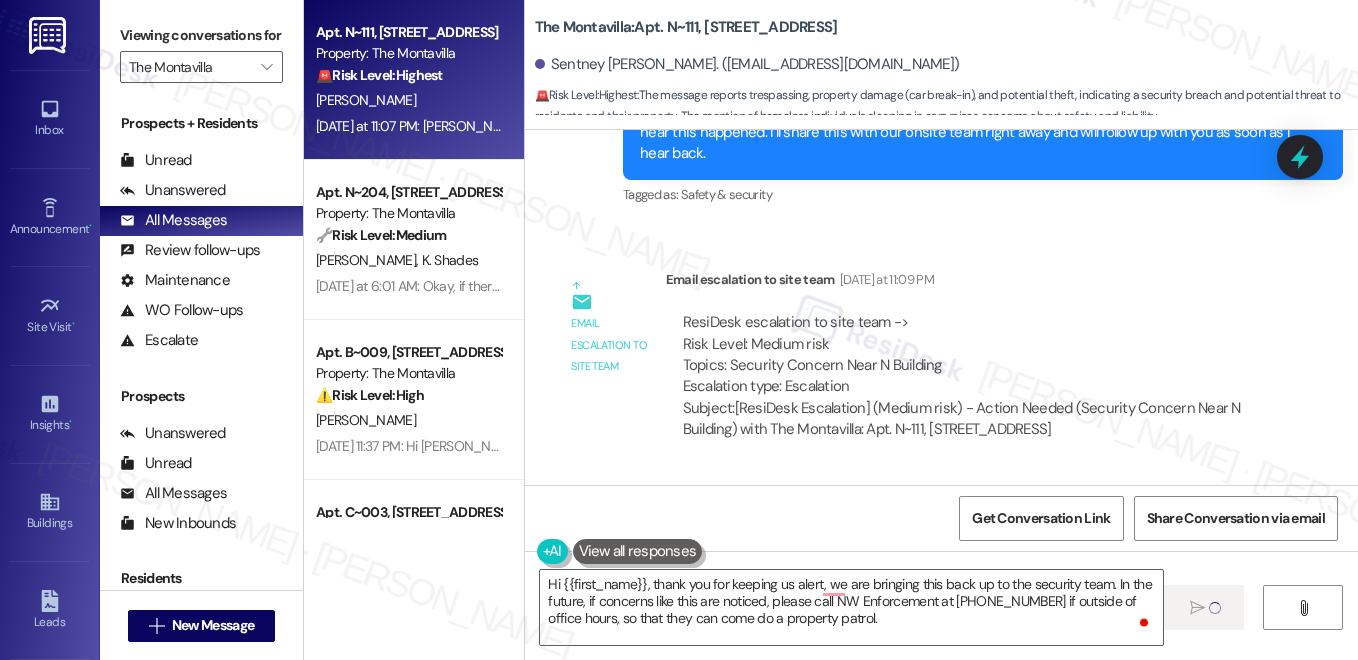 type 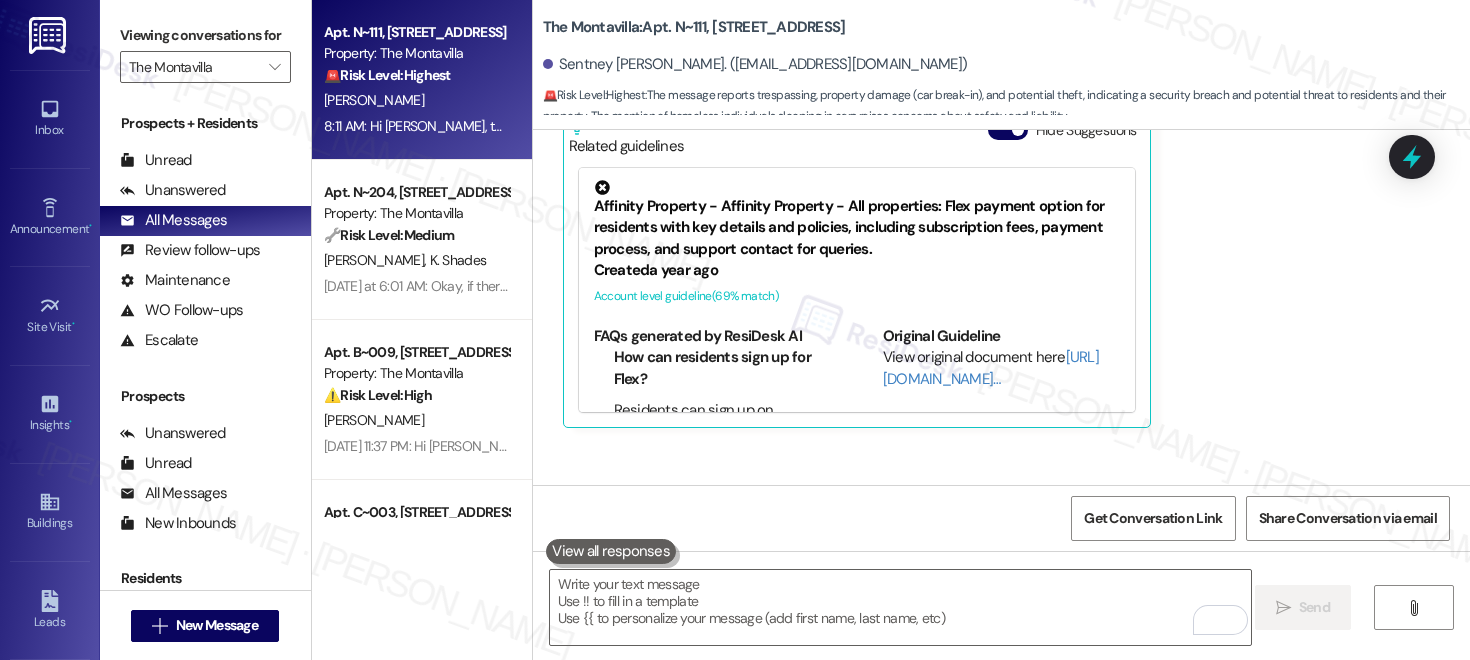 scroll, scrollTop: 801, scrollLeft: 0, axis: vertical 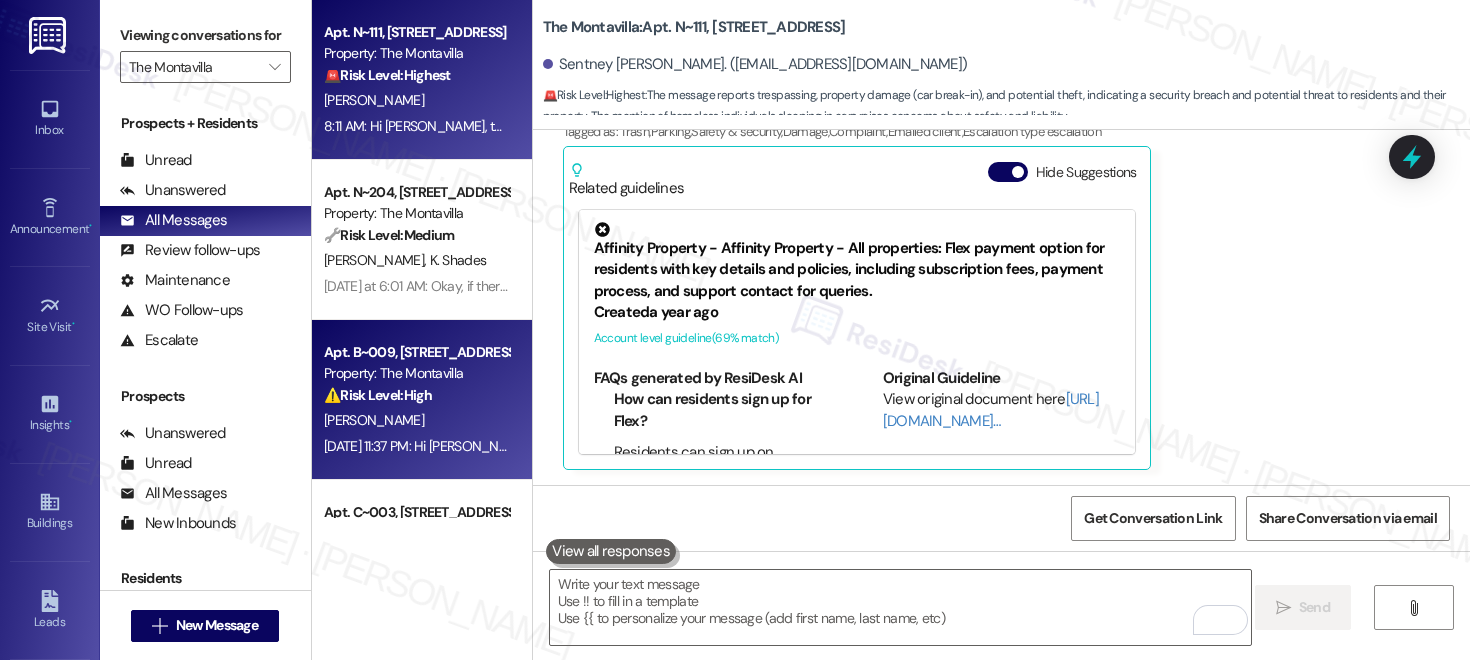 click on "⚠️  Risk Level:  High" at bounding box center (378, 395) 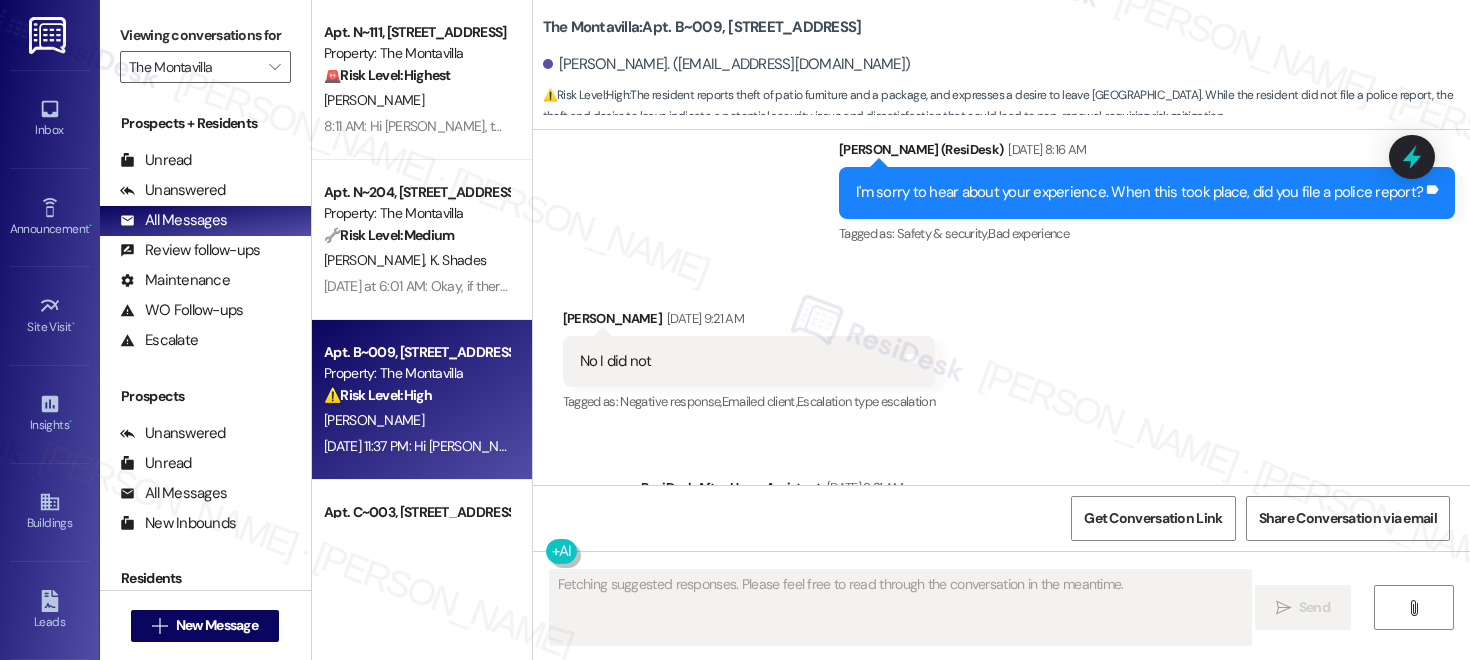 scroll, scrollTop: 2821, scrollLeft: 0, axis: vertical 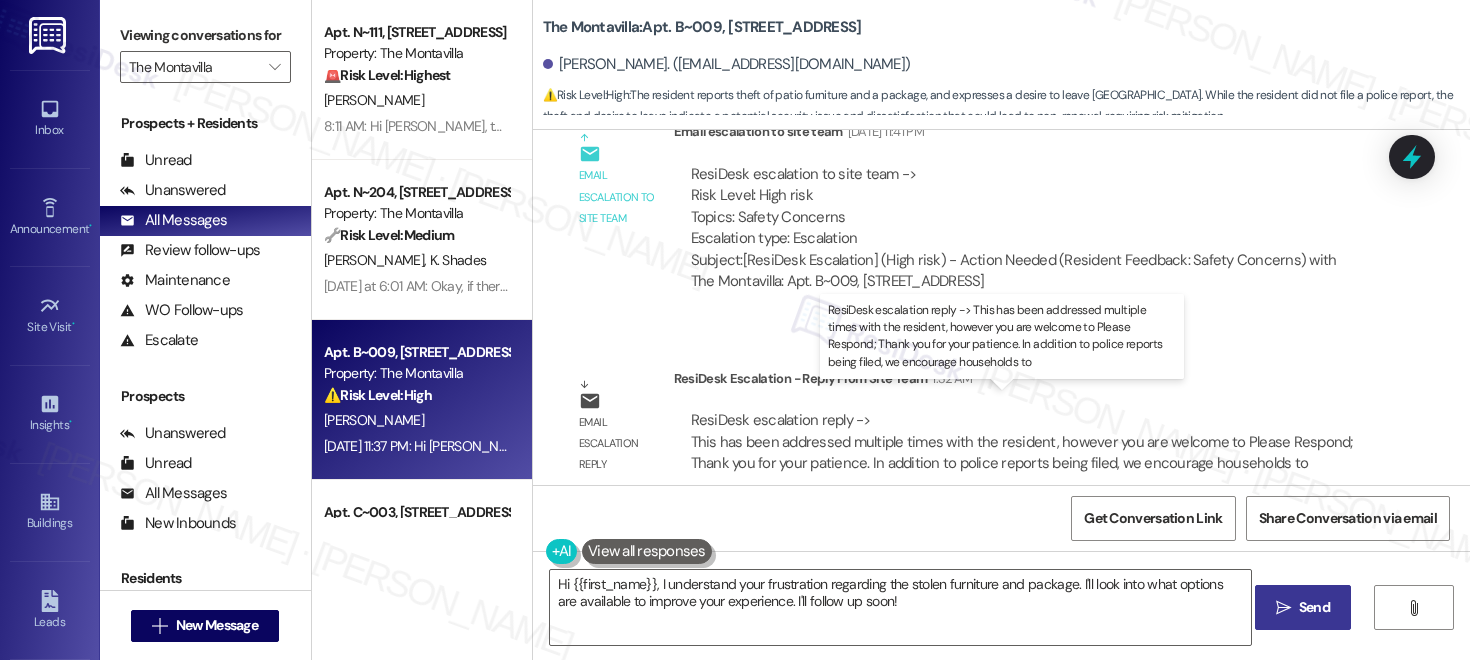 click on "ResiDesk escalation reply ->
This has been addressed multiple times with the resident, however you are welcome to Please Respond; Thank you for your patience. In addition to police reports being filed, we encourage households to  ResiDesk escalation reply ->
This has been addressed multiple times with the resident, however you are welcome to Please Respond; Thank you for your patience. In addition to police reports being filed, we encourage households to" at bounding box center [1022, 441] 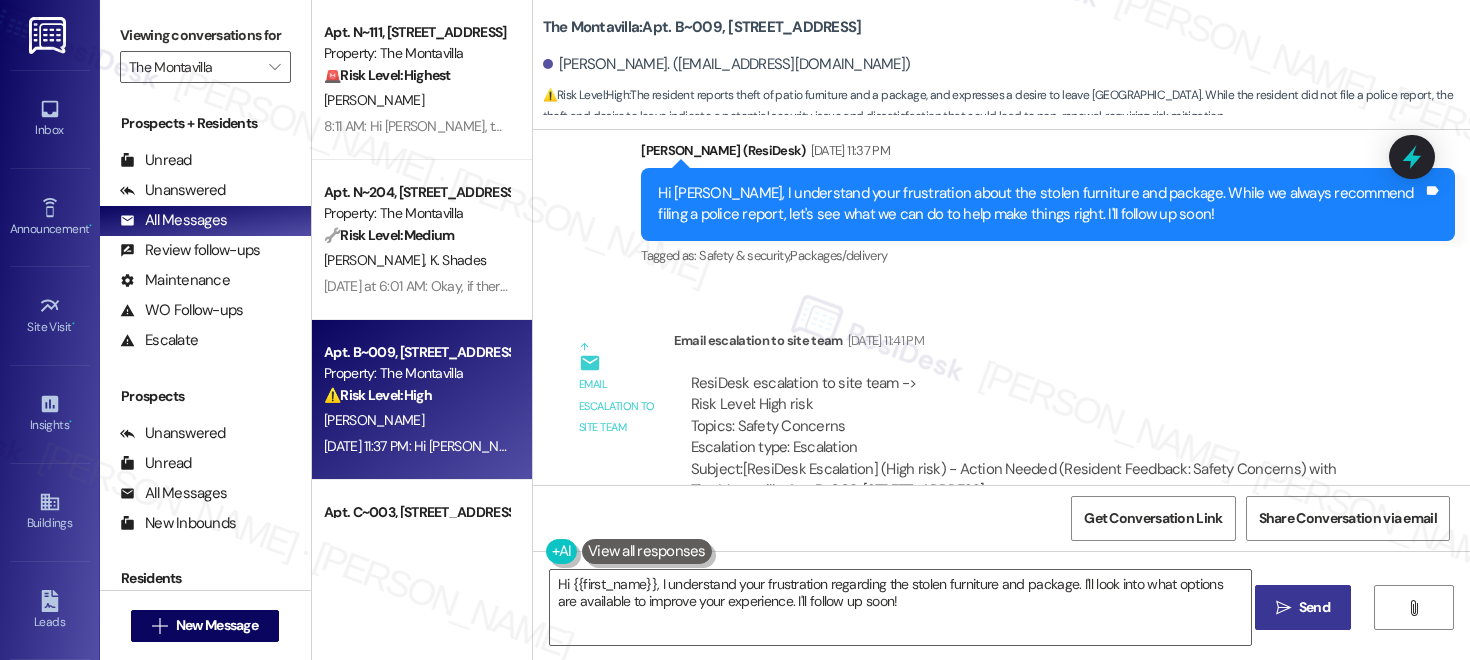 scroll, scrollTop: 2821, scrollLeft: 0, axis: vertical 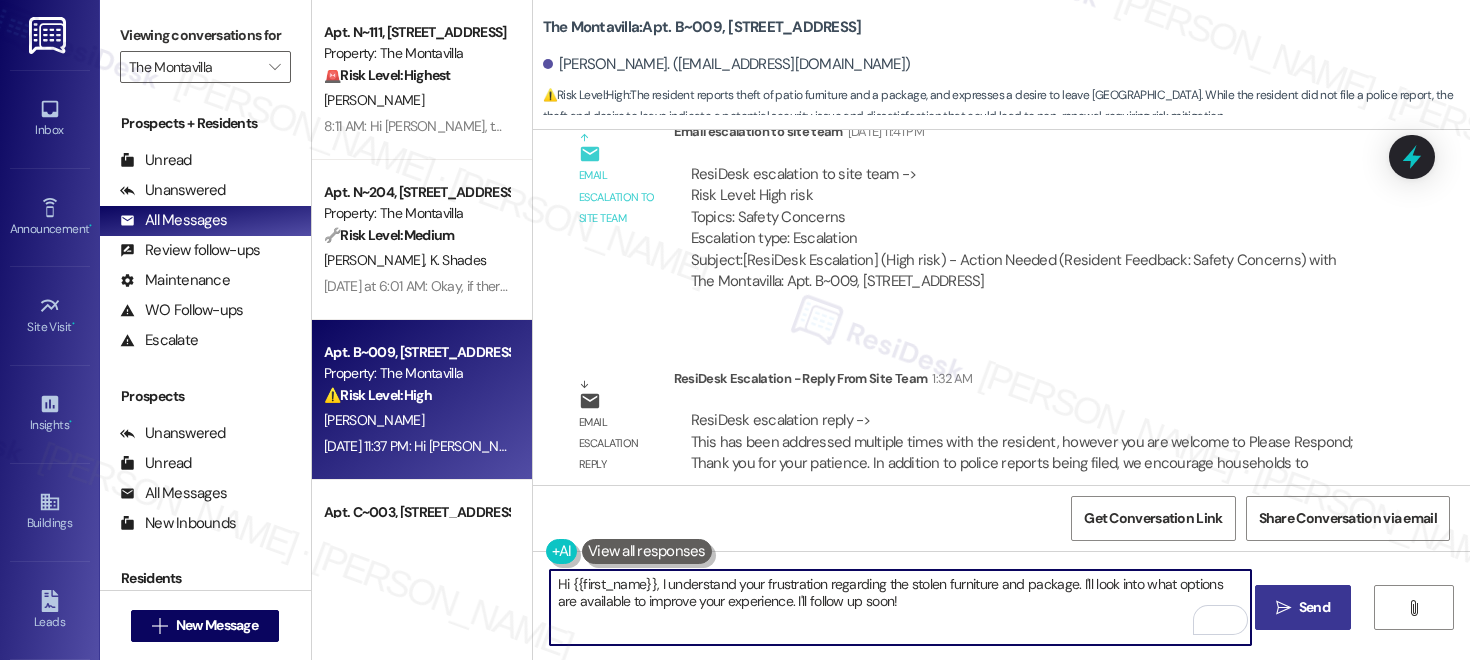 drag, startPoint x: 880, startPoint y: 606, endPoint x: 651, endPoint y: 583, distance: 230.15213 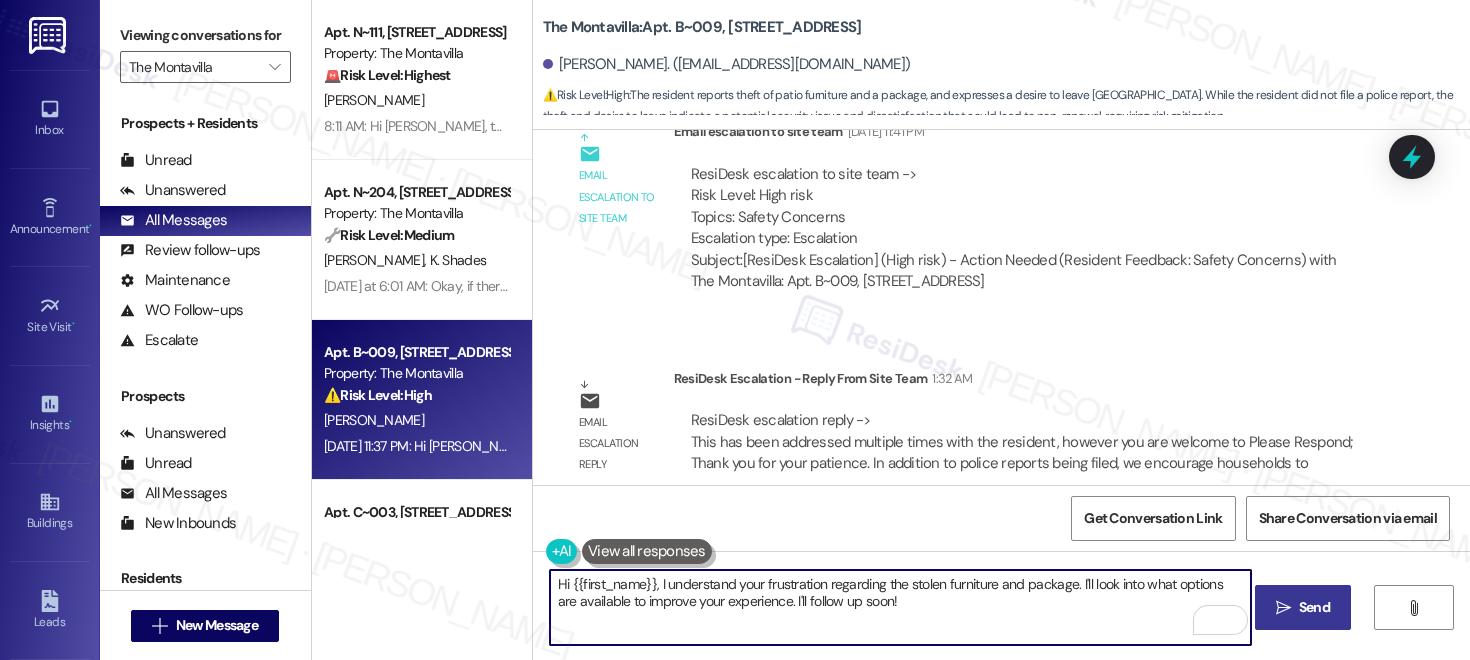 click on "Hi {{first_name}}, I understand your frustration regarding the stolen furniture and package. I'll look into what options are available to improve your experience. I'll follow up soon!" at bounding box center (900, 607) 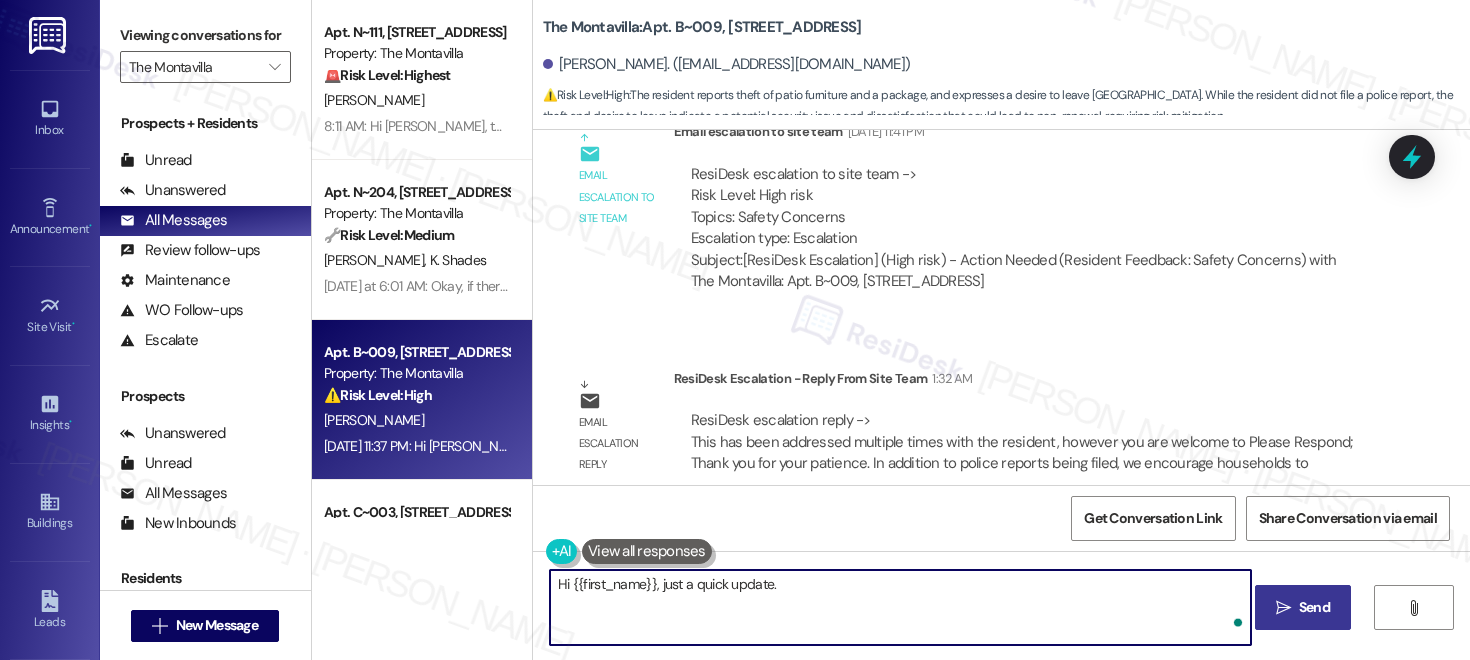 paste on "Thank you for your patience. In addition to police reports being filed, we encourage households to have adhesive (no drilling) mounting ring doorbells or cameras up so they can monitor for any concerns, such as package deliveries. In those instances, it will help staff identify if it was a resident, as well as help police potentially identify the culprit and/or be passed to security for them to monitor for that individual on site." 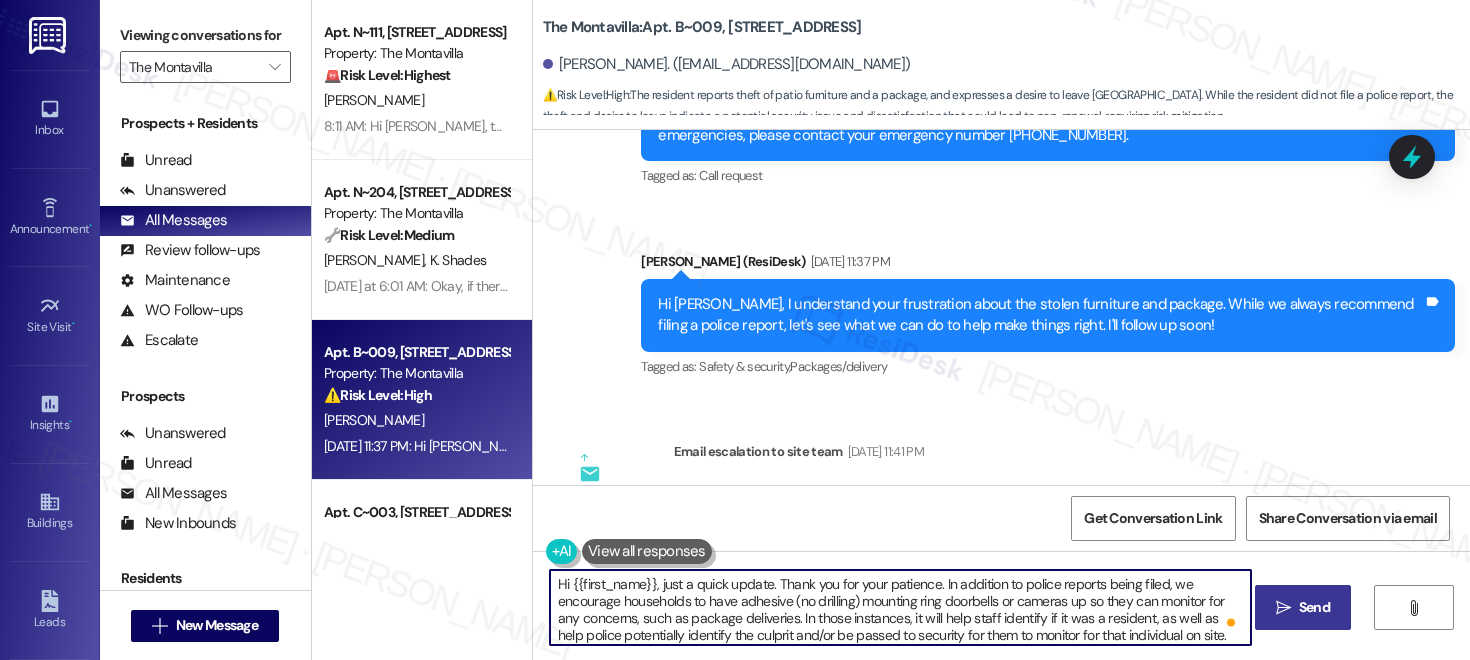 scroll, scrollTop: 2357, scrollLeft: 0, axis: vertical 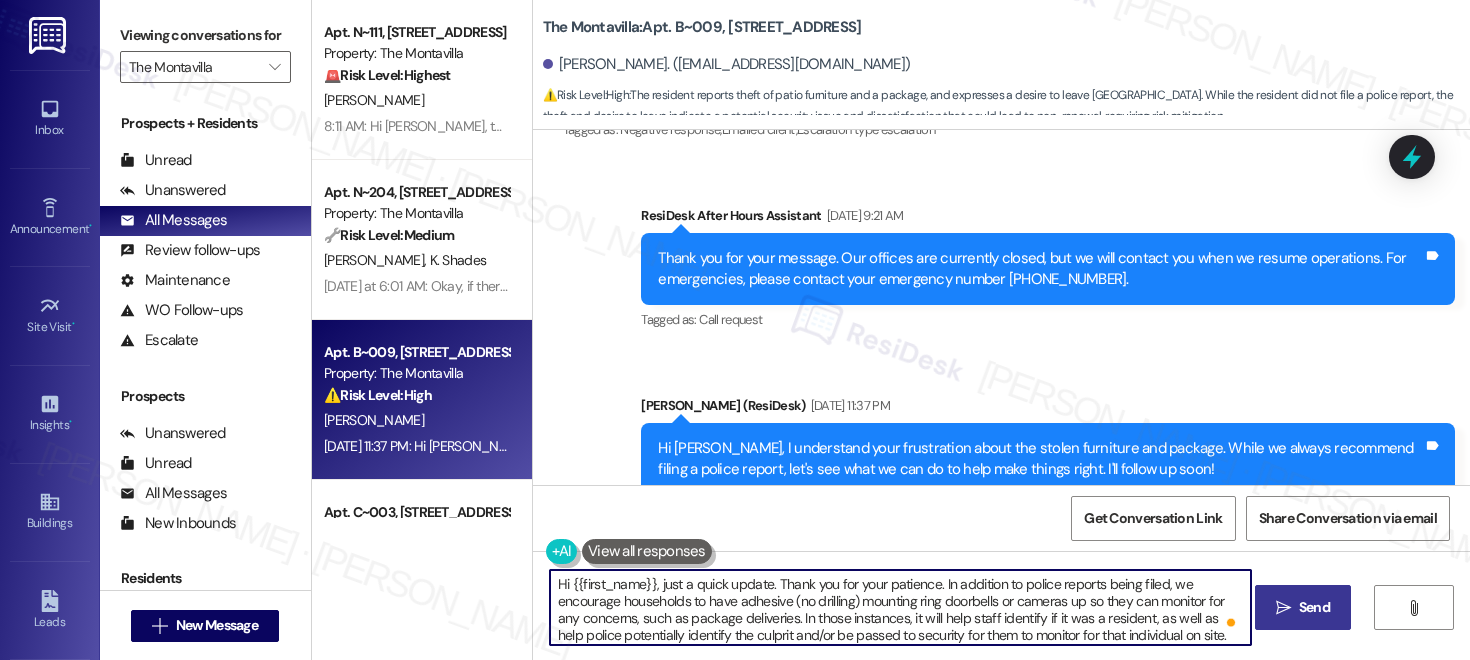 click on "Hi {{first_name}}, just a quick update. Thank you for your patience. In addition to police reports being filed, we encourage households to have adhesive (no drilling) mounting ring doorbells or cameras up so they can monitor for any concerns, such as package deliveries. In those instances, it will help staff identify if it was a resident, as well as help police potentially identify the culprit and/or be passed to security for them to monitor for that individual on site." at bounding box center [900, 607] 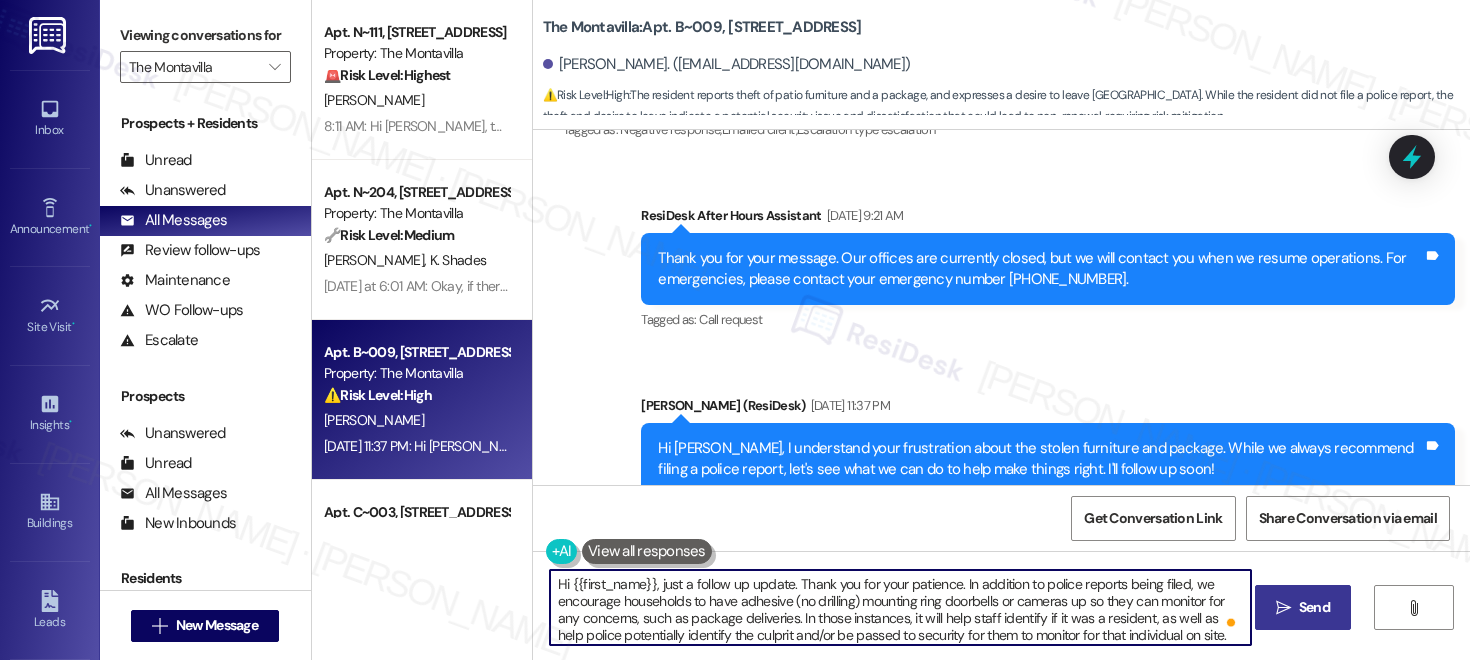 click on "Hi {{first_name}}, just a follow up update. Thank you for your patience. In addition to police reports being filed, we encourage households to have adhesive (no drilling) mounting ring doorbells or cameras up so they can monitor for any concerns, such as package deliveries. In those instances, it will help staff identify if it was a resident, as well as help police potentially identify the culprit and/or be passed to security for them to monitor for that individual on site." at bounding box center (900, 607) 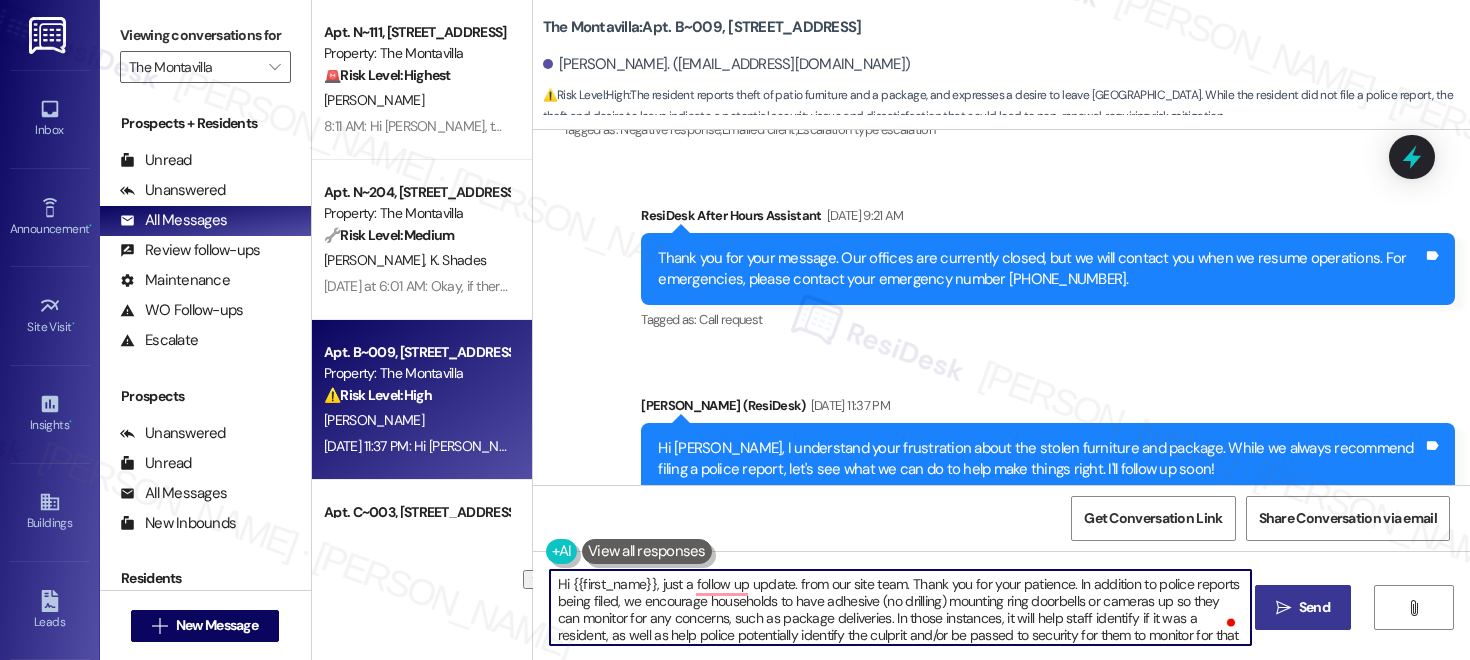 drag, startPoint x: 1065, startPoint y: 585, endPoint x: 900, endPoint y: 580, distance: 165.07574 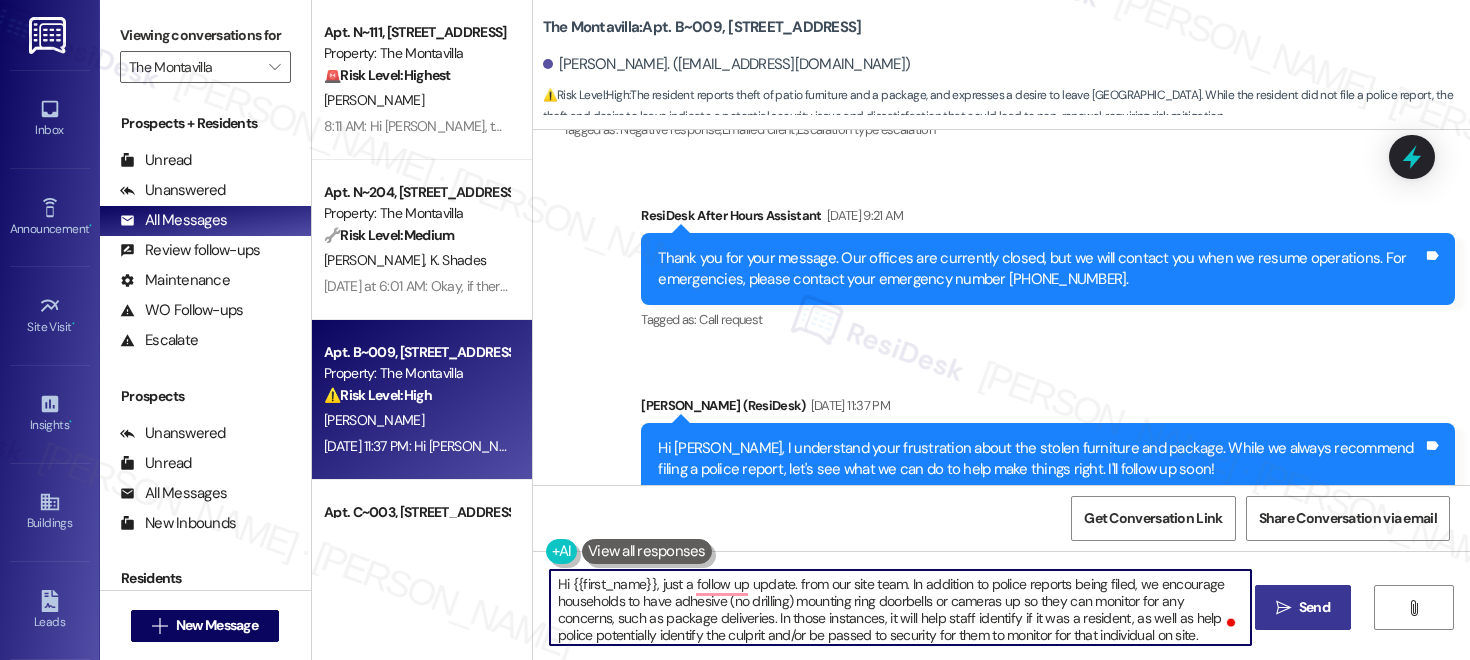 scroll, scrollTop: 5, scrollLeft: 0, axis: vertical 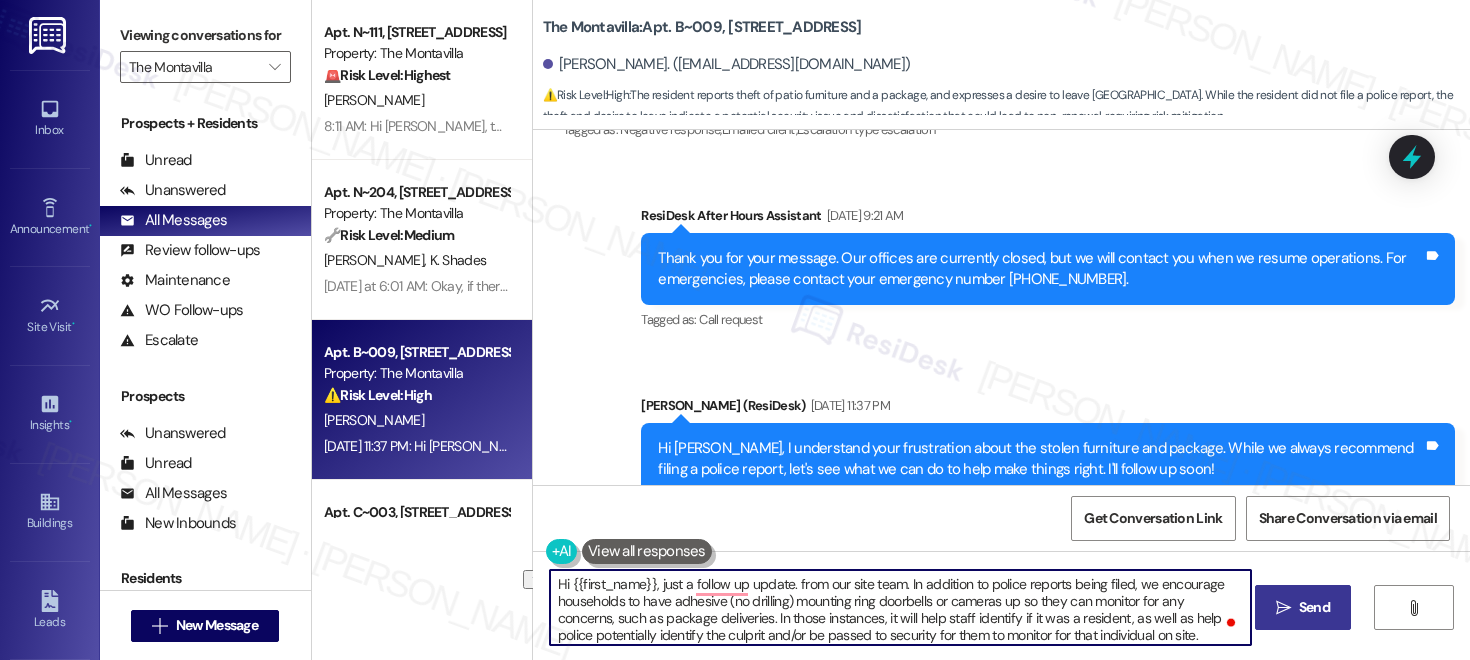 drag, startPoint x: 897, startPoint y: 579, endPoint x: 517, endPoint y: 581, distance: 380.00525 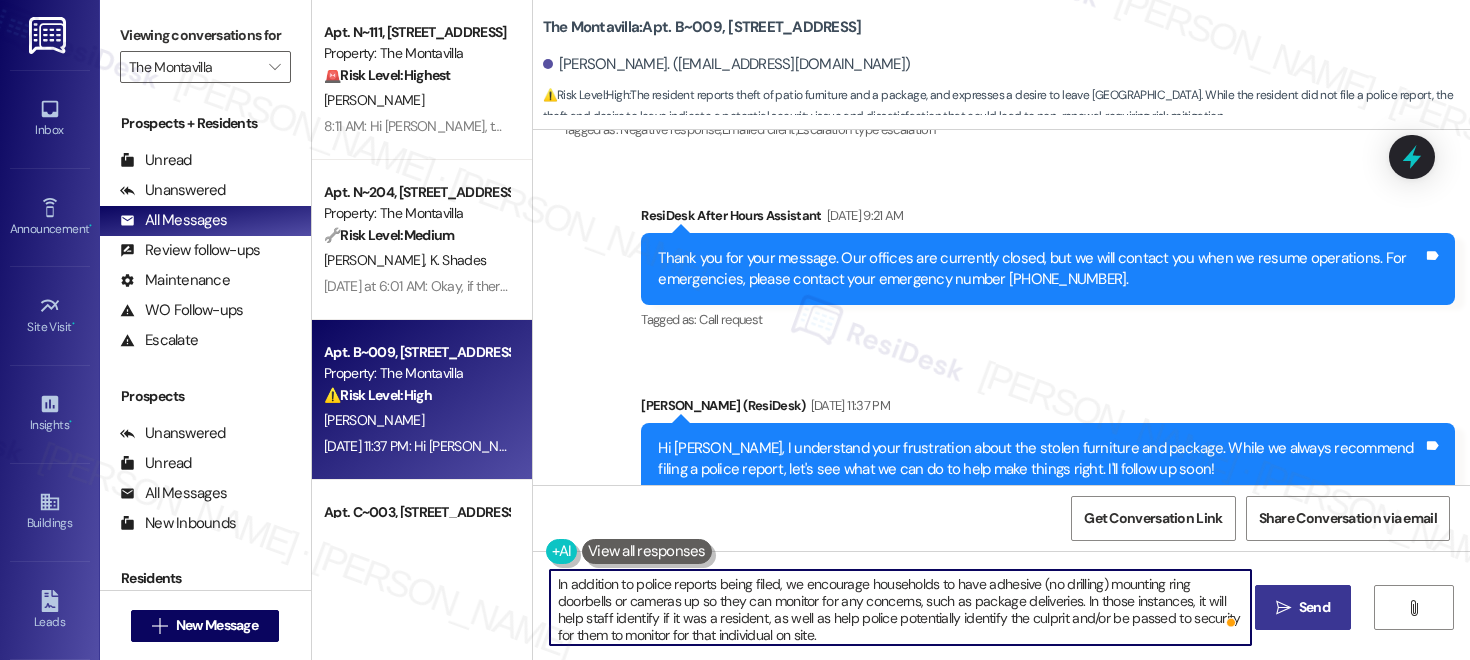 click on "In addition to police reports being filed, we encourage households to have adhesive (no drilling) mounting ring doorbells or cameras up so they can monitor for any concerns, such as package deliveries. In those instances, it will help staff identify if it was a resident, as well as help police potentially identify the culprit and/or be passed to security for them to monitor for that individual on site." at bounding box center (900, 607) 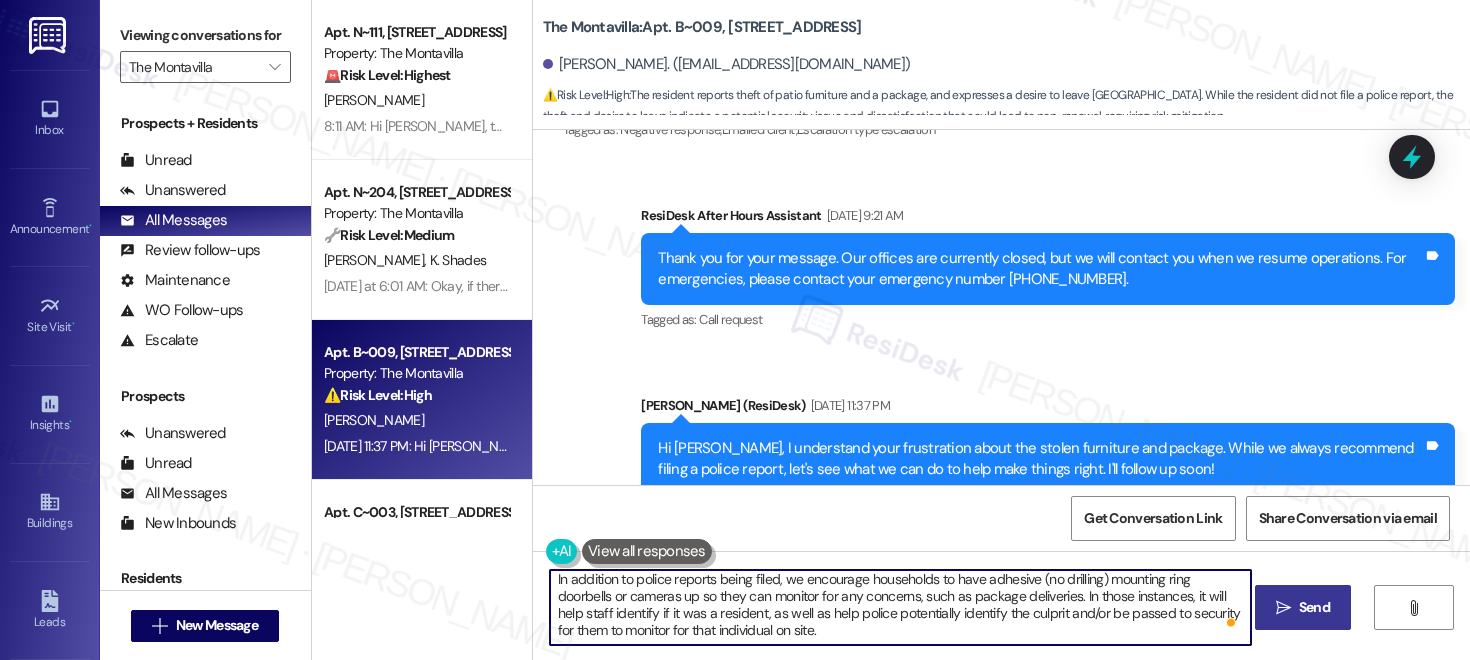 scroll, scrollTop: 3, scrollLeft: 0, axis: vertical 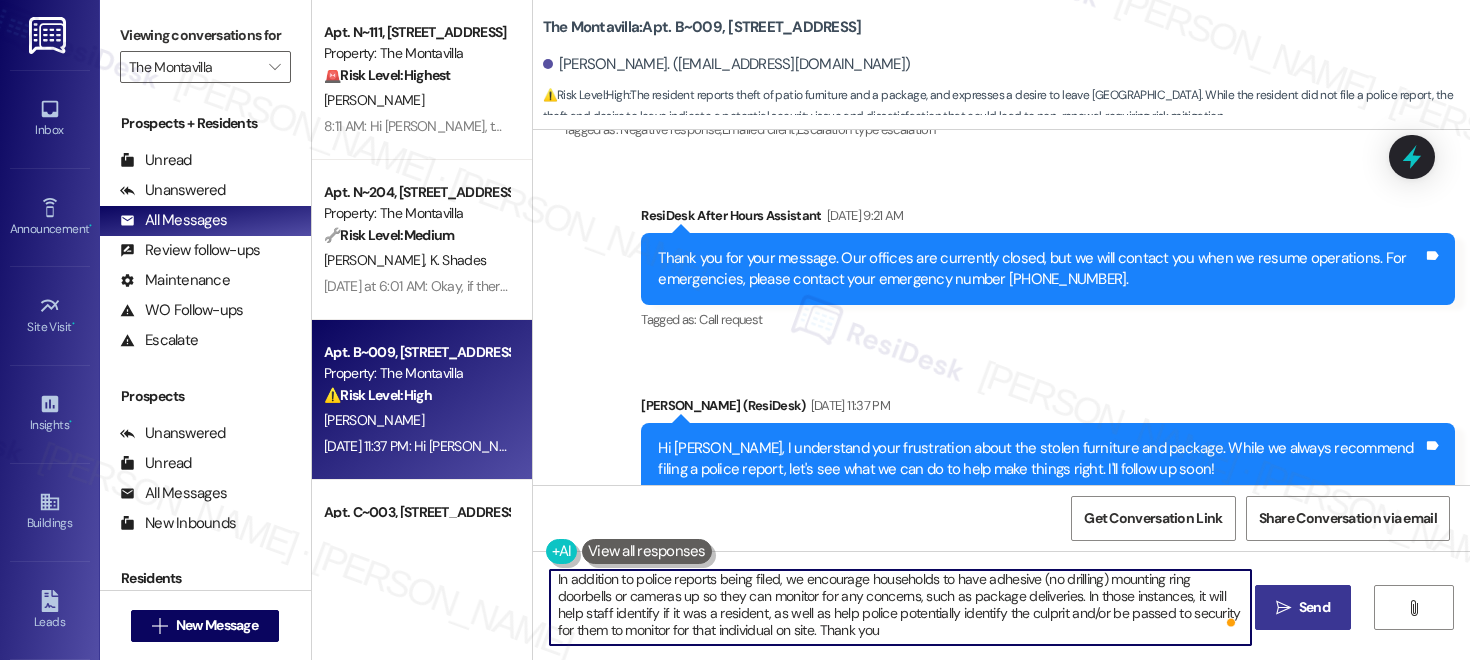 type on "In addition to police reports being filed, we encourage households to have adhesive (no drilling) mounting ring doorbells or cameras up so they can monitor for any concerns, such as package deliveries. In those instances, it will help staff identify if it was a resident, as well as help police potentially identify the culprit and/or be passed to security for them to monitor for that individual on site. Thank you!" 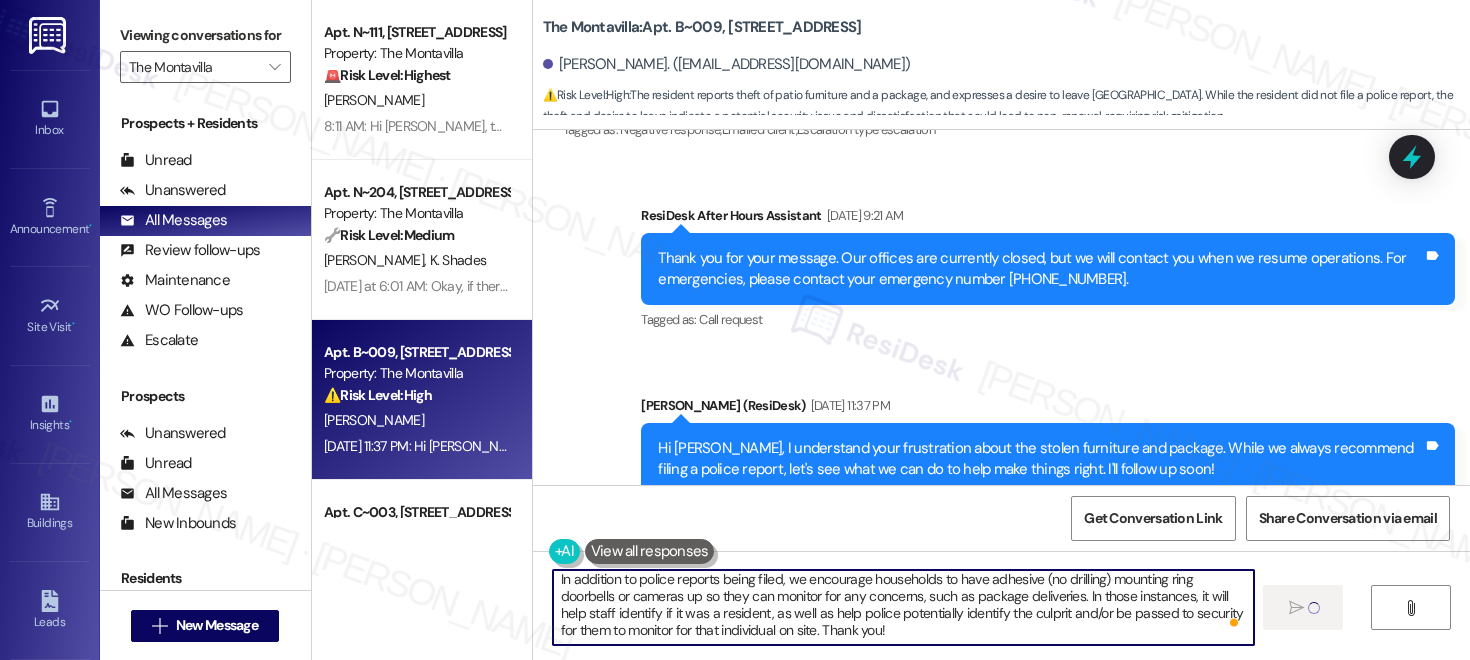 scroll, scrollTop: 2821, scrollLeft: 0, axis: vertical 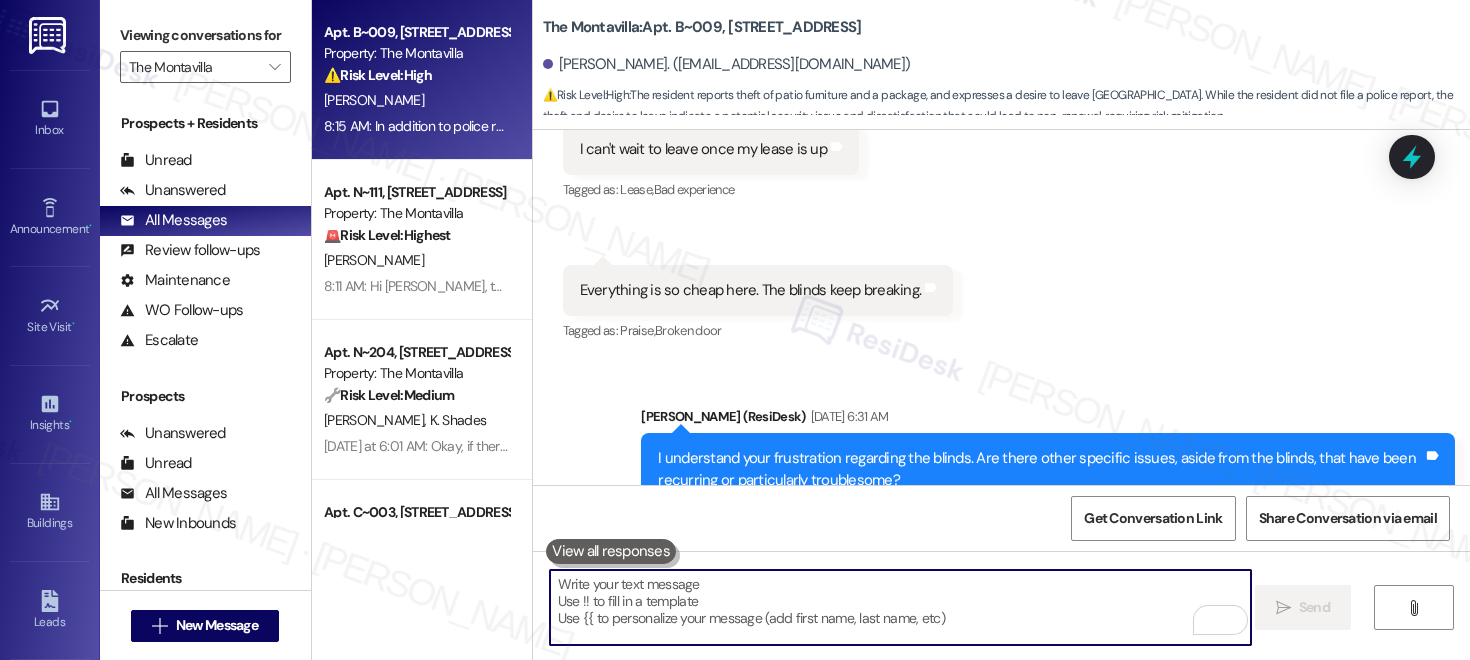 type 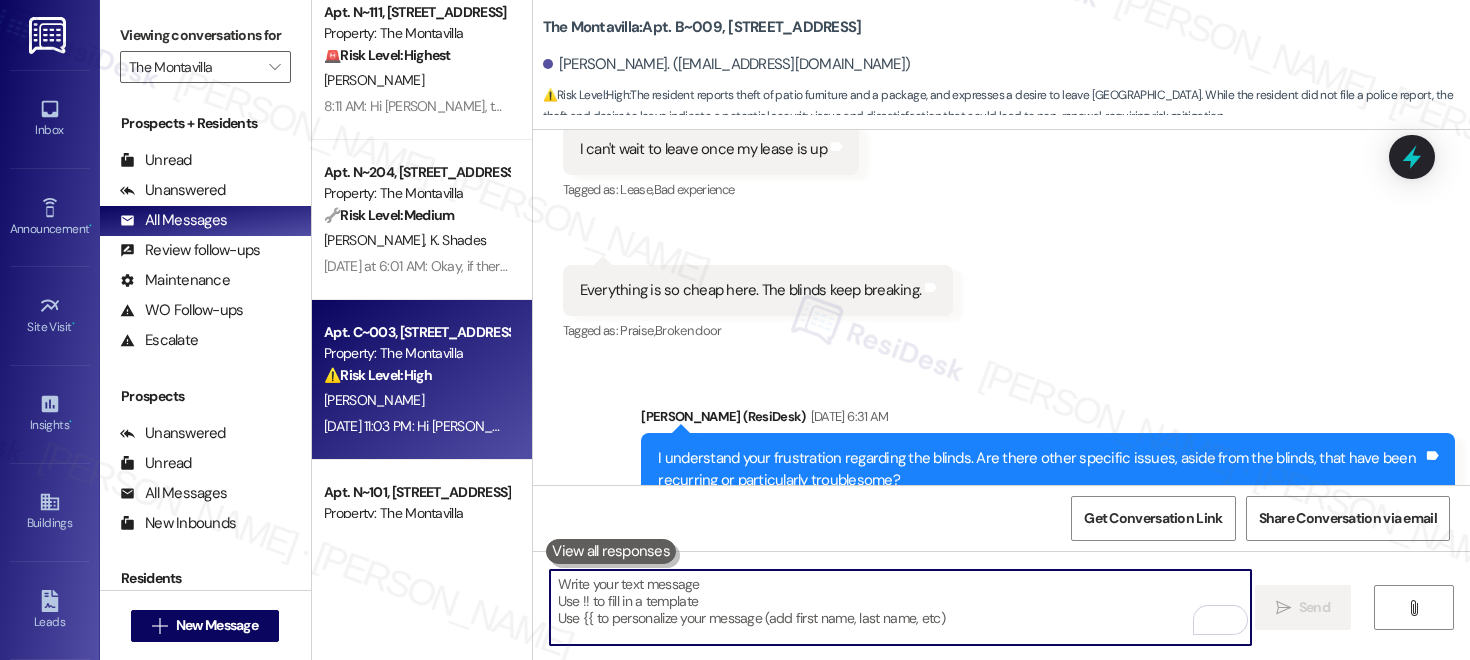 click on "[PERSON_NAME]" at bounding box center [416, 400] 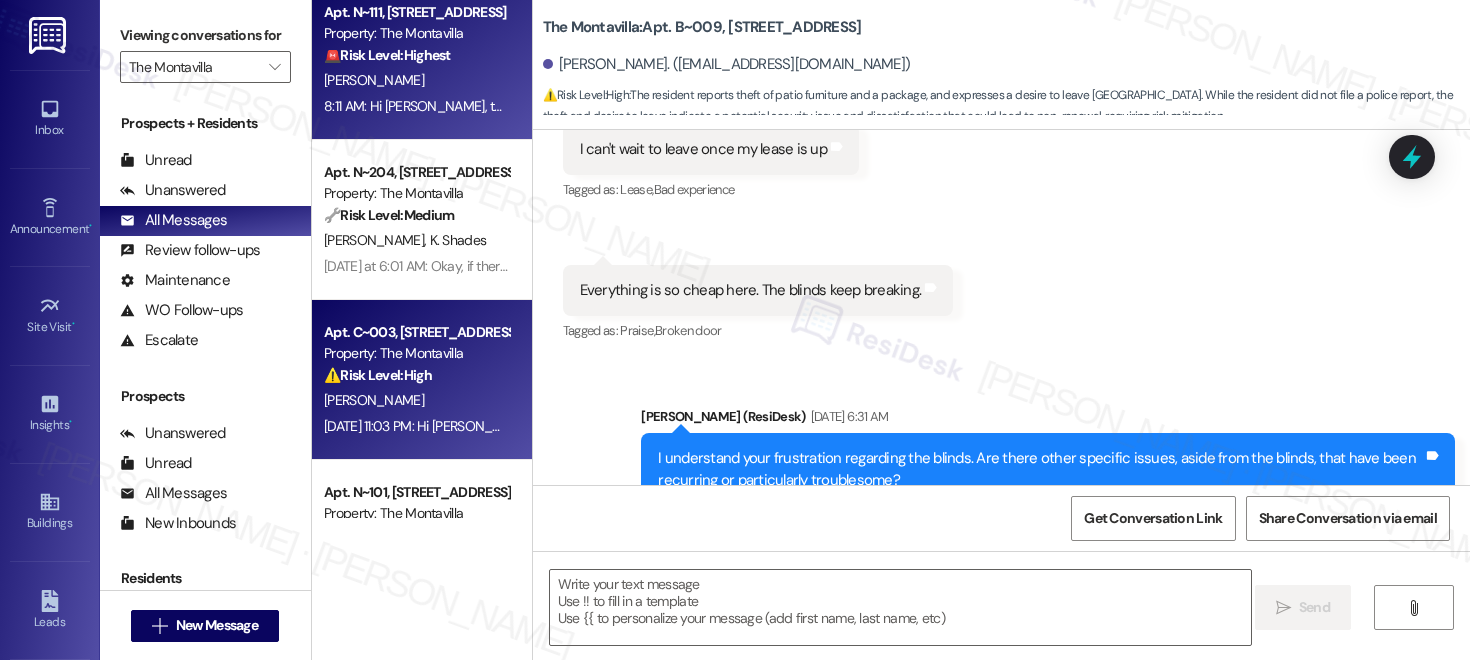 type on "Fetching suggested responses. Please feel free to read through the conversation in the meantime." 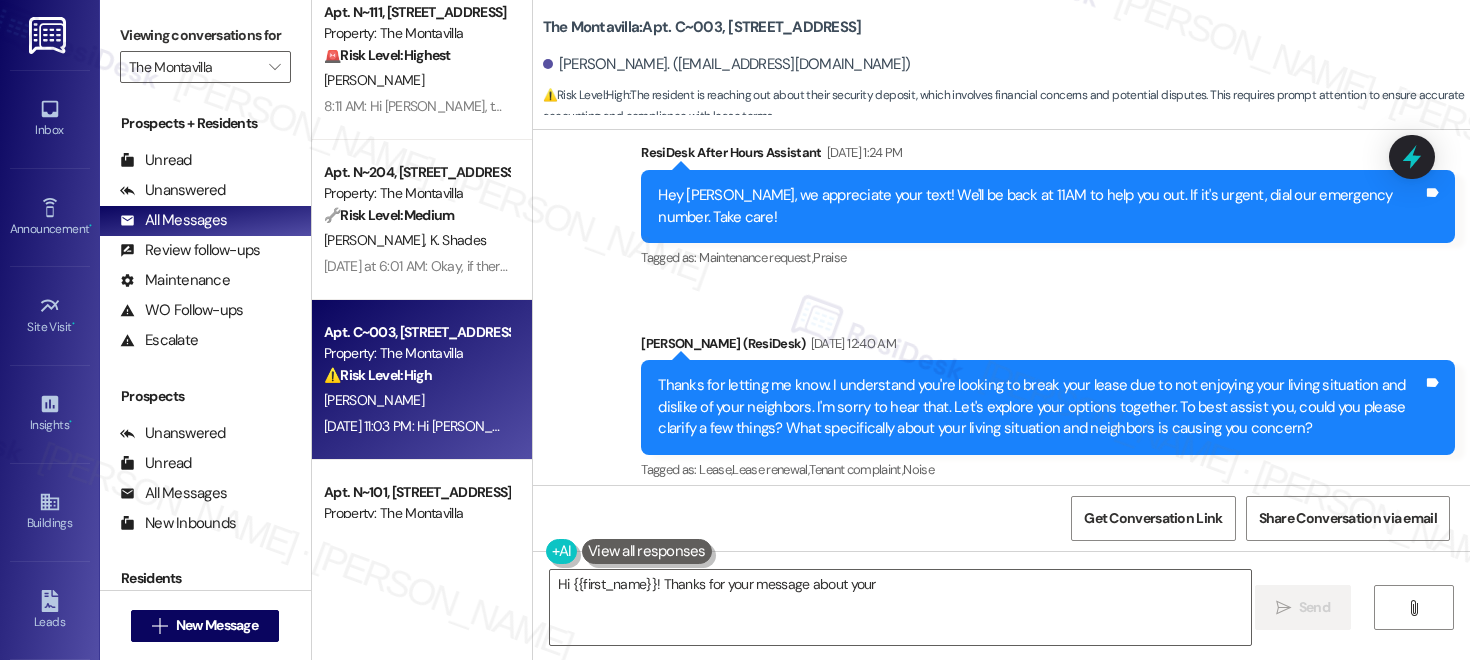 scroll, scrollTop: 5525, scrollLeft: 0, axis: vertical 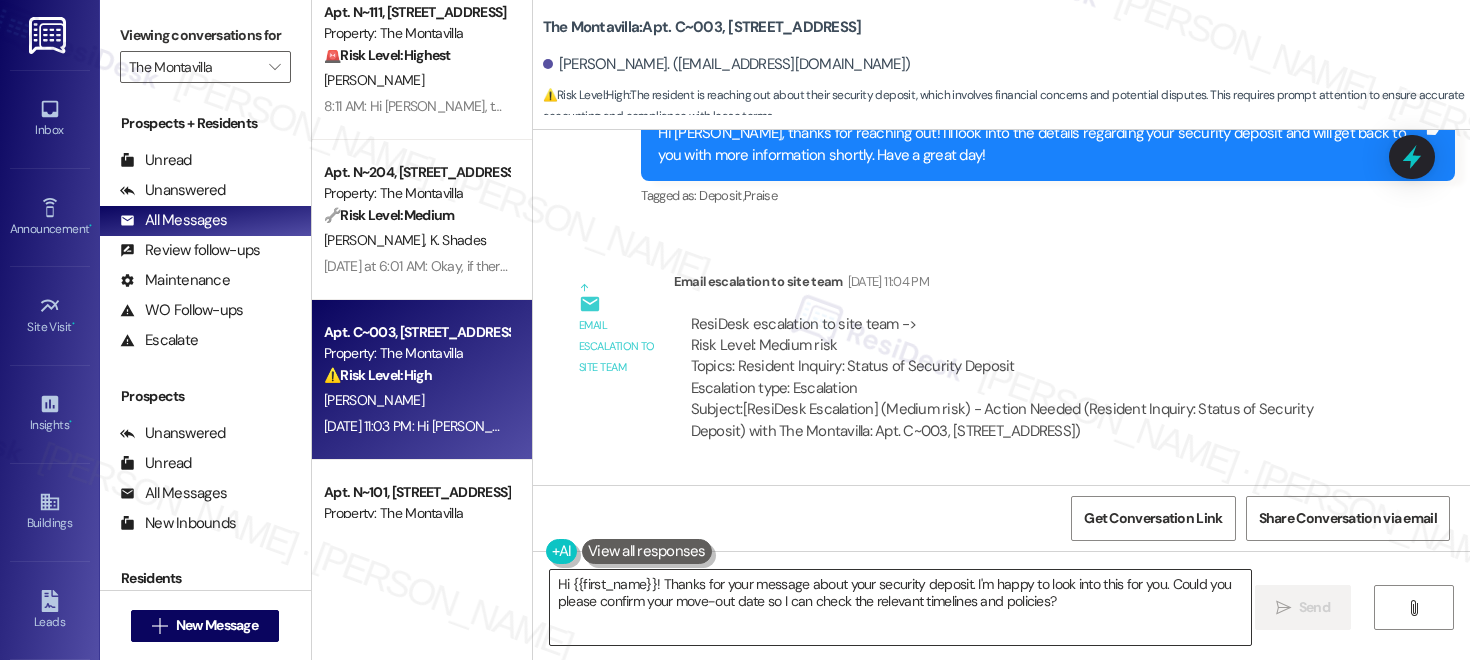 click on "Hi {{first_name}}! Thanks for your message about your security deposit. I'm happy to look into this for you. Could you please confirm your move-out date so I can check the relevant timelines and policies?" at bounding box center [900, 607] 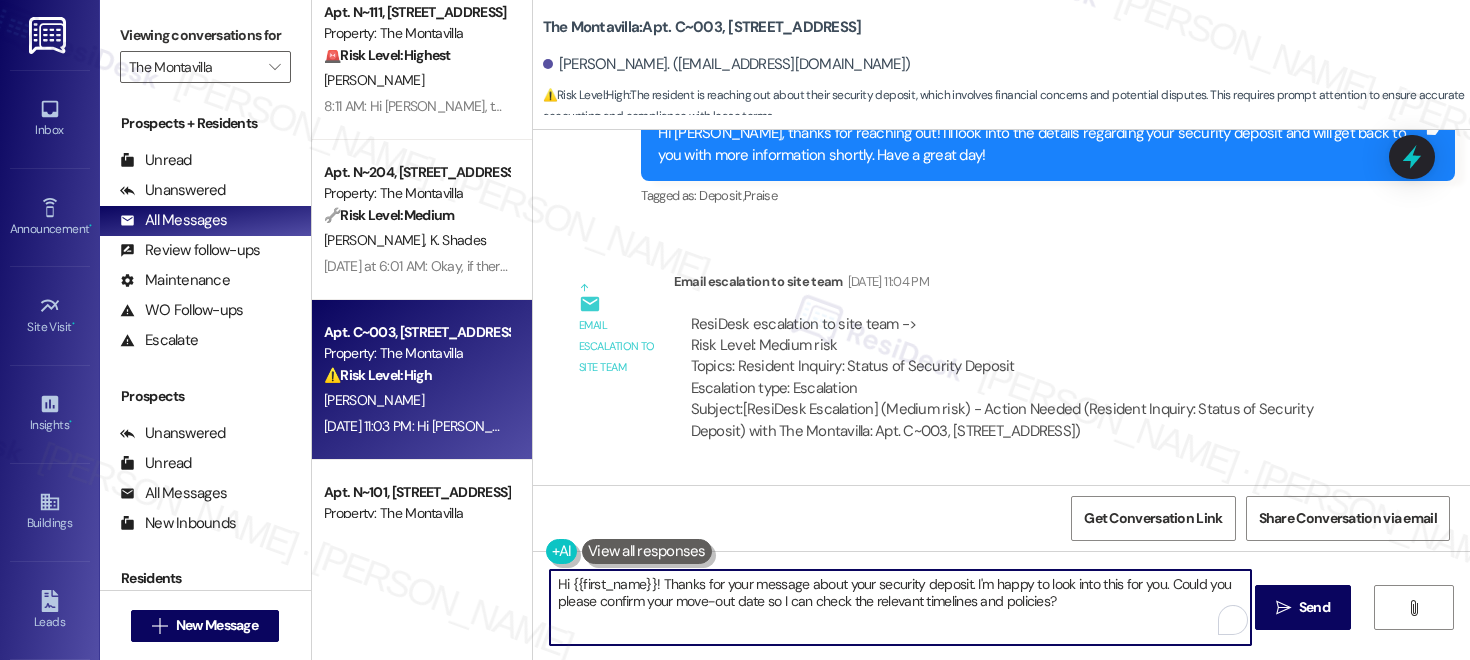 click on "Hi {{first_name}}! Thanks for your message about your security deposit. I'm happy to look into this for you. Could you please confirm your move-out date so I can check the relevant timelines and policies?" at bounding box center [900, 607] 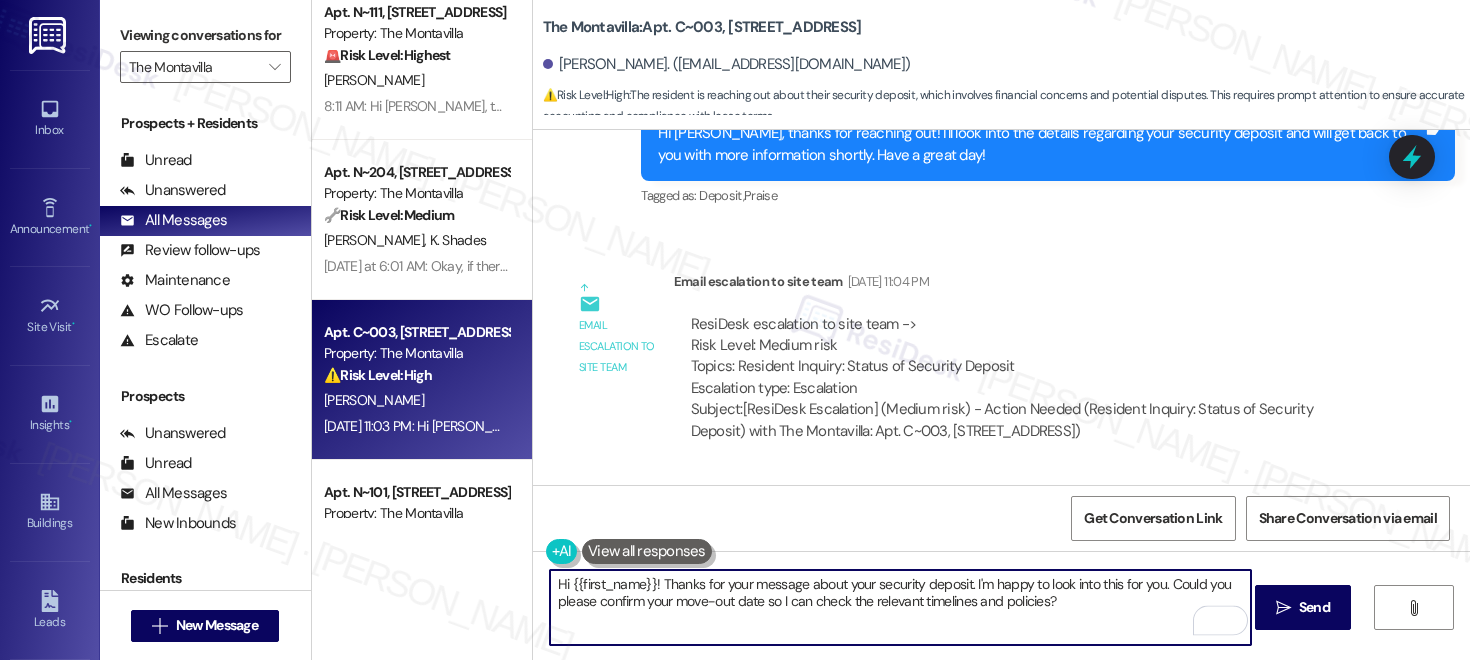 click on "Hi {{first_name}}! Thanks for your message about your security deposit. I'm happy to look into this for you. Could you please confirm your move-out date so I can check the relevant timelines and policies?" at bounding box center (900, 607) 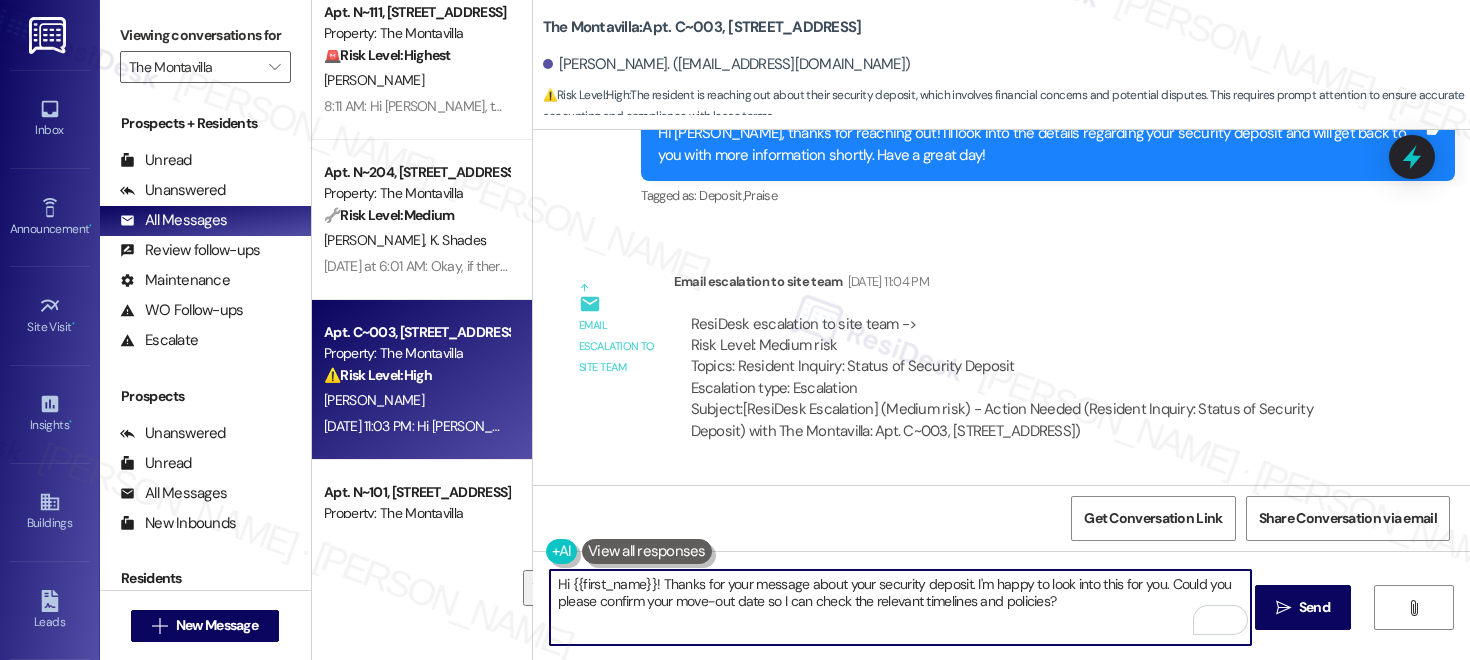 drag, startPoint x: 1065, startPoint y: 602, endPoint x: 656, endPoint y: 577, distance: 409.76334 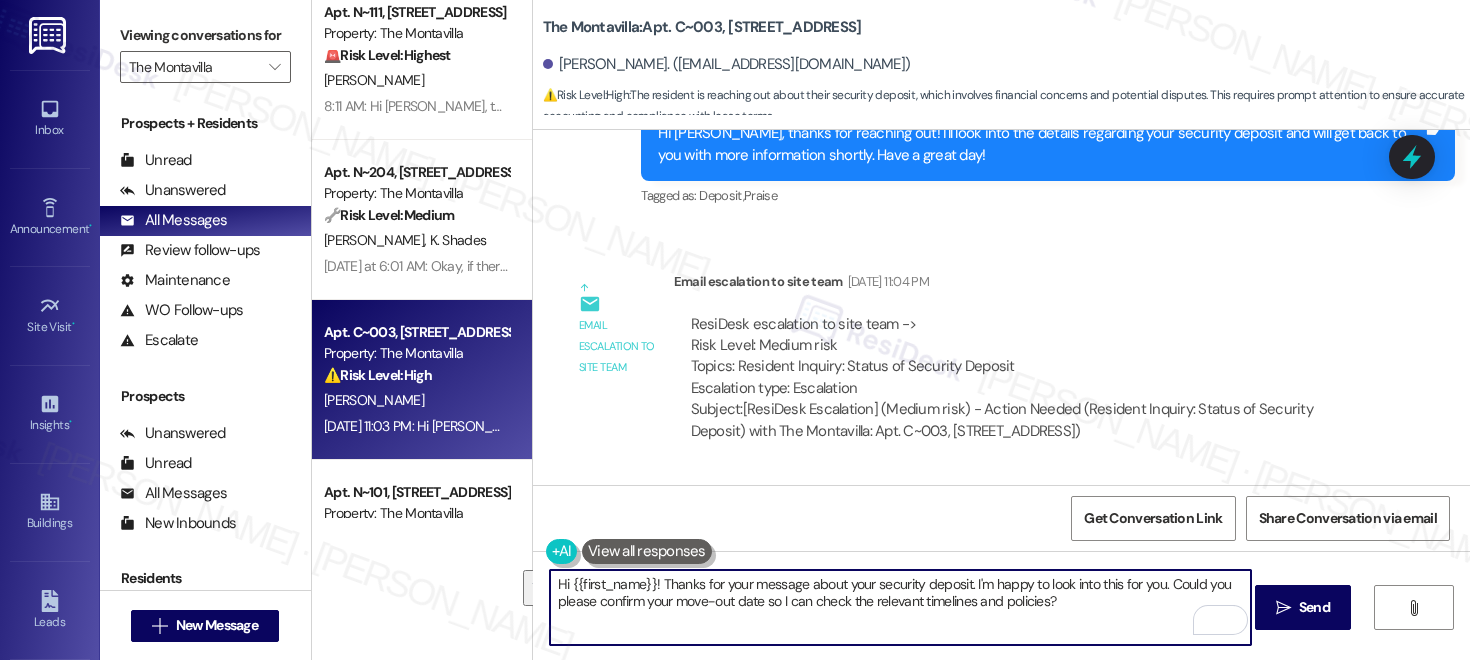 click on "Hi {{first_name}}! Thanks for your message about your security deposit. I'm happy to look into this for you. Could you please confirm your move-out date so I can check the relevant timelines and policies?" at bounding box center (900, 607) 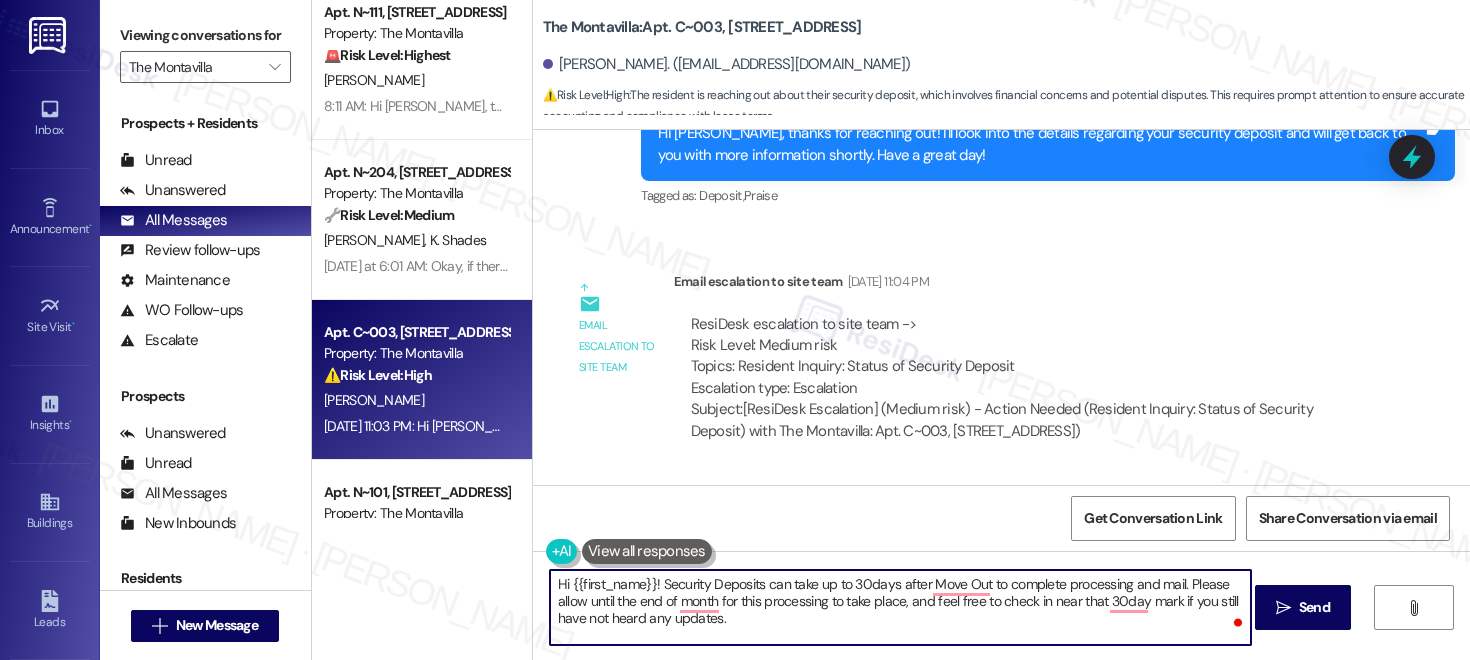 click on "Hi {{first_name}}! Security Deposits can take up to 30days after Move Out to complete processing and mail. Please allow until the end of month for this processing to take place, and feel free to check in near that 30day mark if you still have not heard any updates." at bounding box center (900, 607) 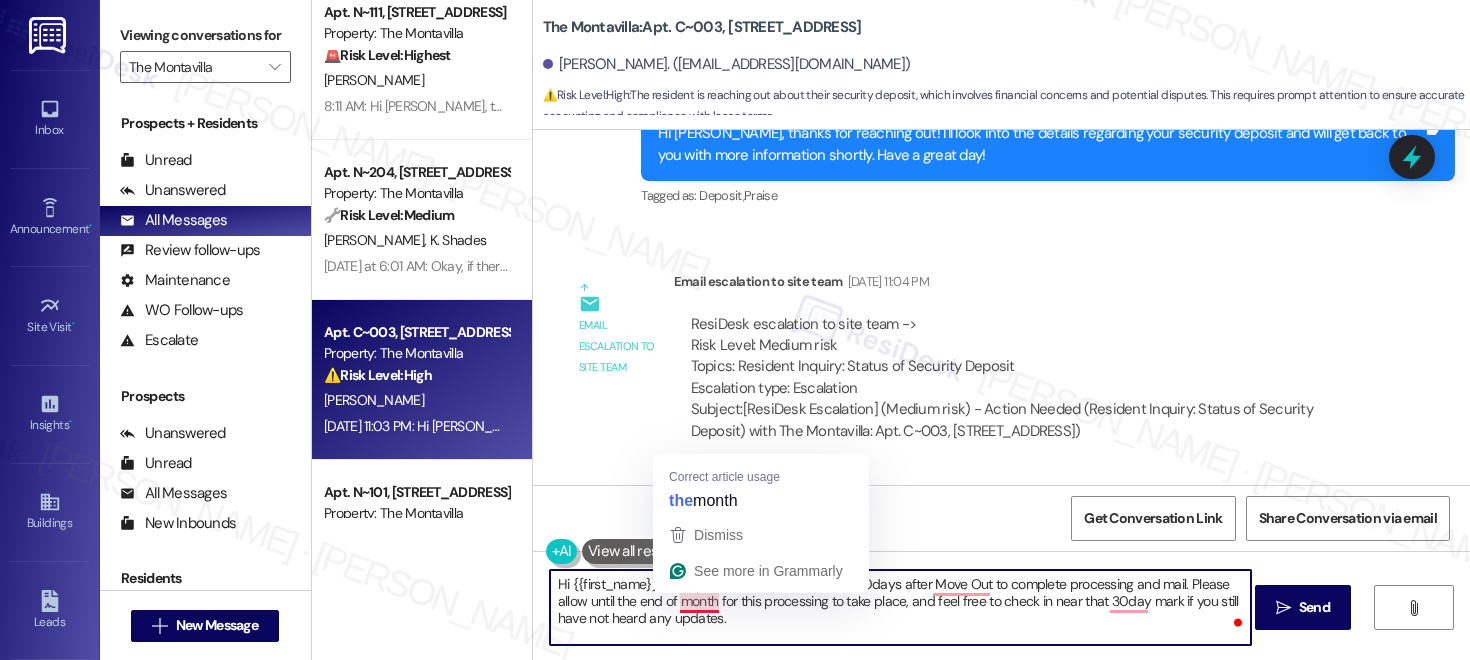 click on "Hi {{first_name}}! Security Deposits can take up to 30days after Move Out to complete processing and mail. Please allow until the end of month for this processing to take place, and feel free to check in near that 30day mark if you still have not heard any updates." at bounding box center (900, 607) 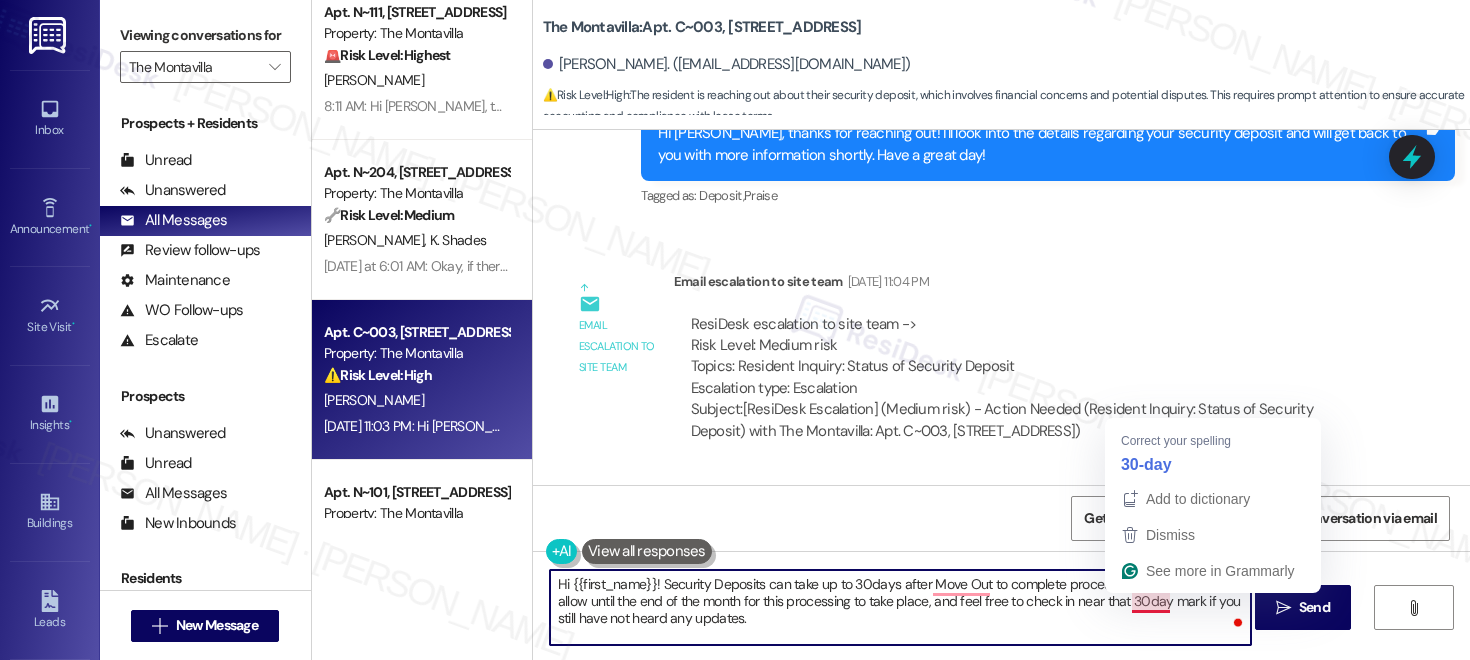 click on "Hi {{first_name}}! Security Deposits can take up to 30days after Move Out to complete processing and mail. Please allow until the end of the month for this processing to take place, and feel free to check in near that 30day mark if you still have not heard any updates." at bounding box center (900, 607) 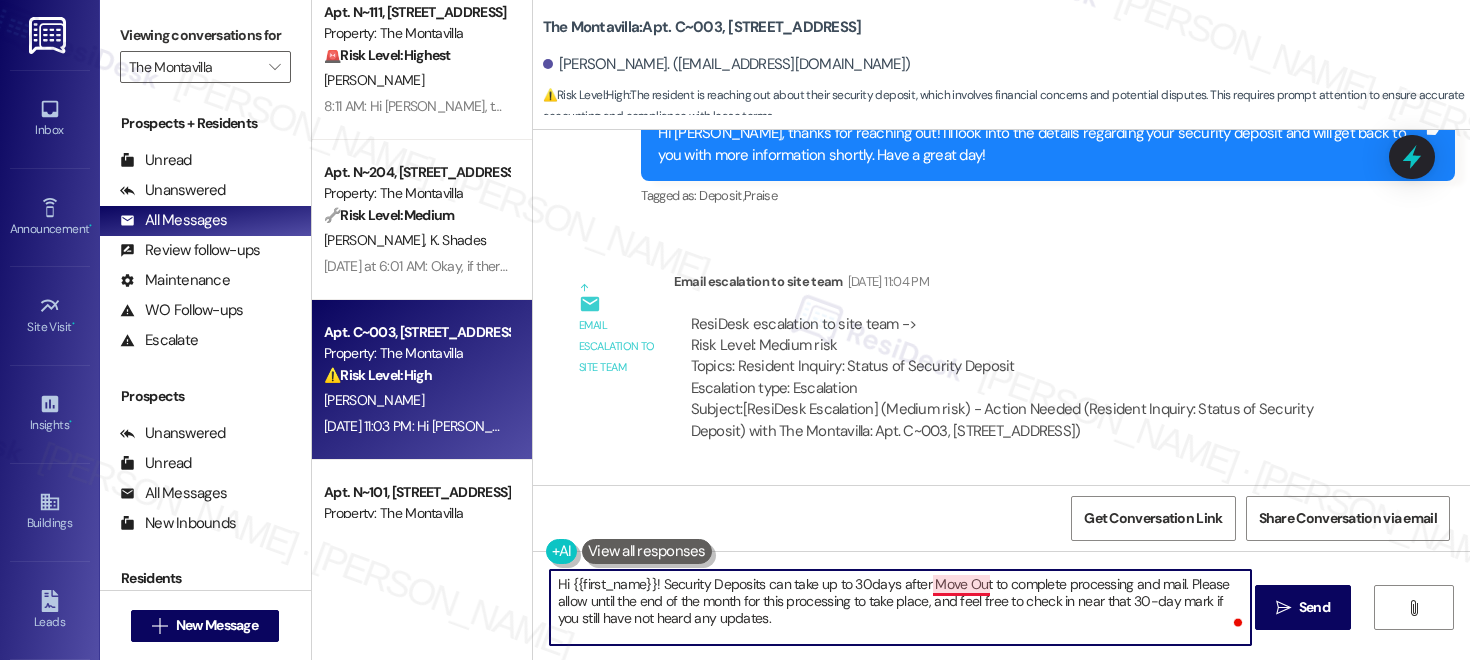 click on "Hi {{first_name}}! Security Deposits can take up to 30days after Move Out to complete processing and mail. Please allow until the end of the month for this processing to take place, and feel free to check in near that 30-day mark if you still have not heard any updates." at bounding box center (900, 607) 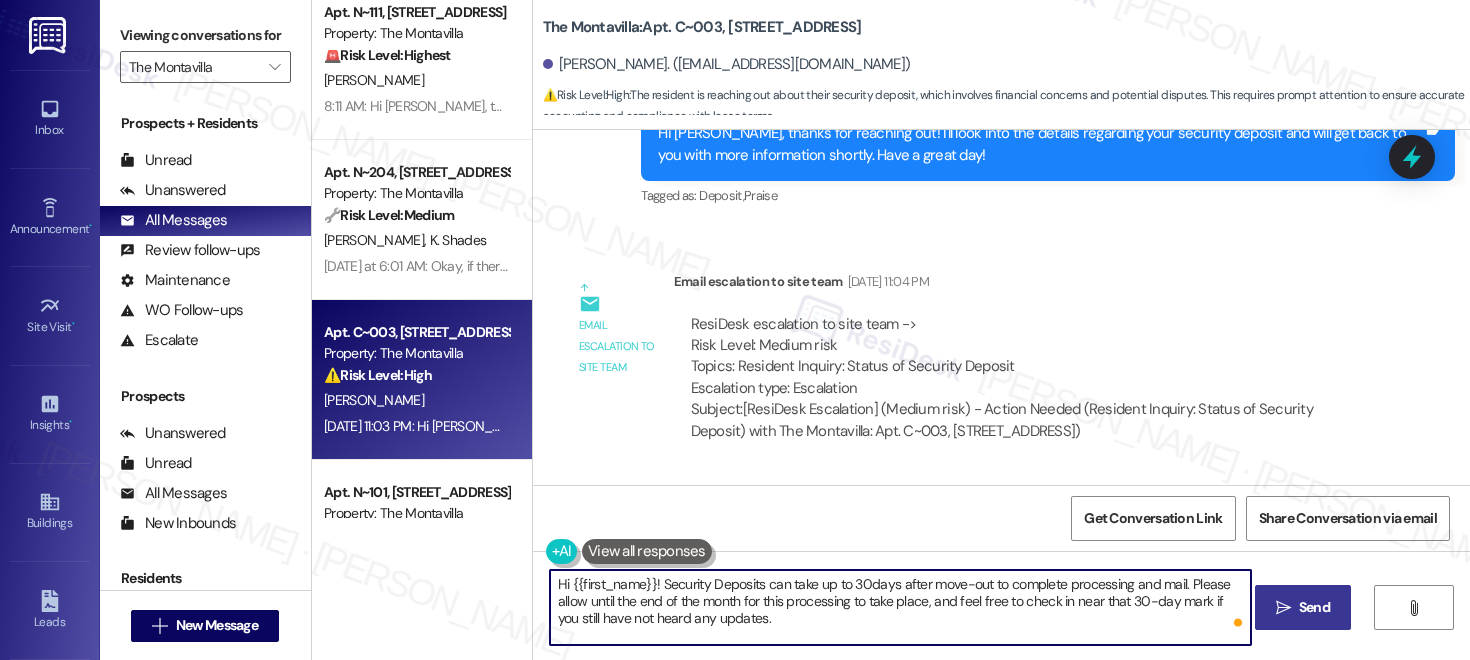 type on "Hi {{first_name}}! Security Deposits can take up to 30days after move-out to complete processing and mail. Please allow until the end of the month for this processing to take place, and feel free to check in near that 30-day mark if you still have not heard any updates." 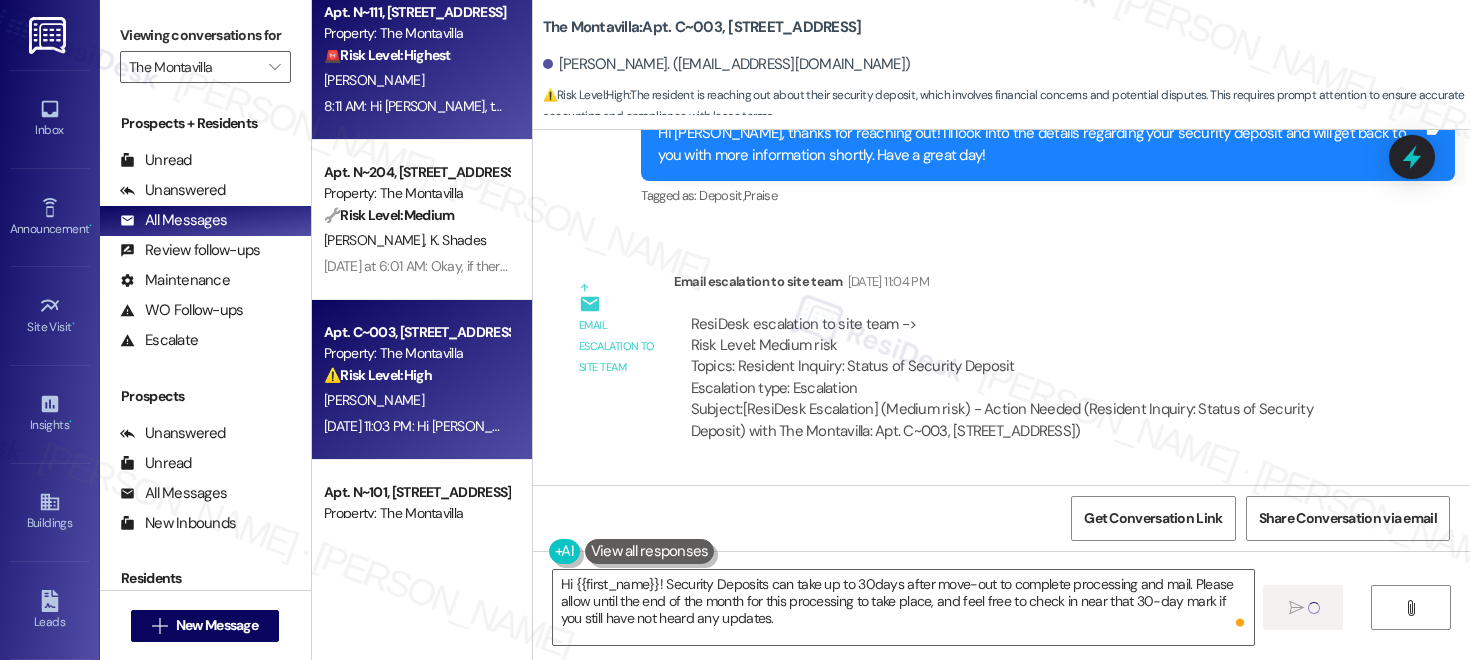 type 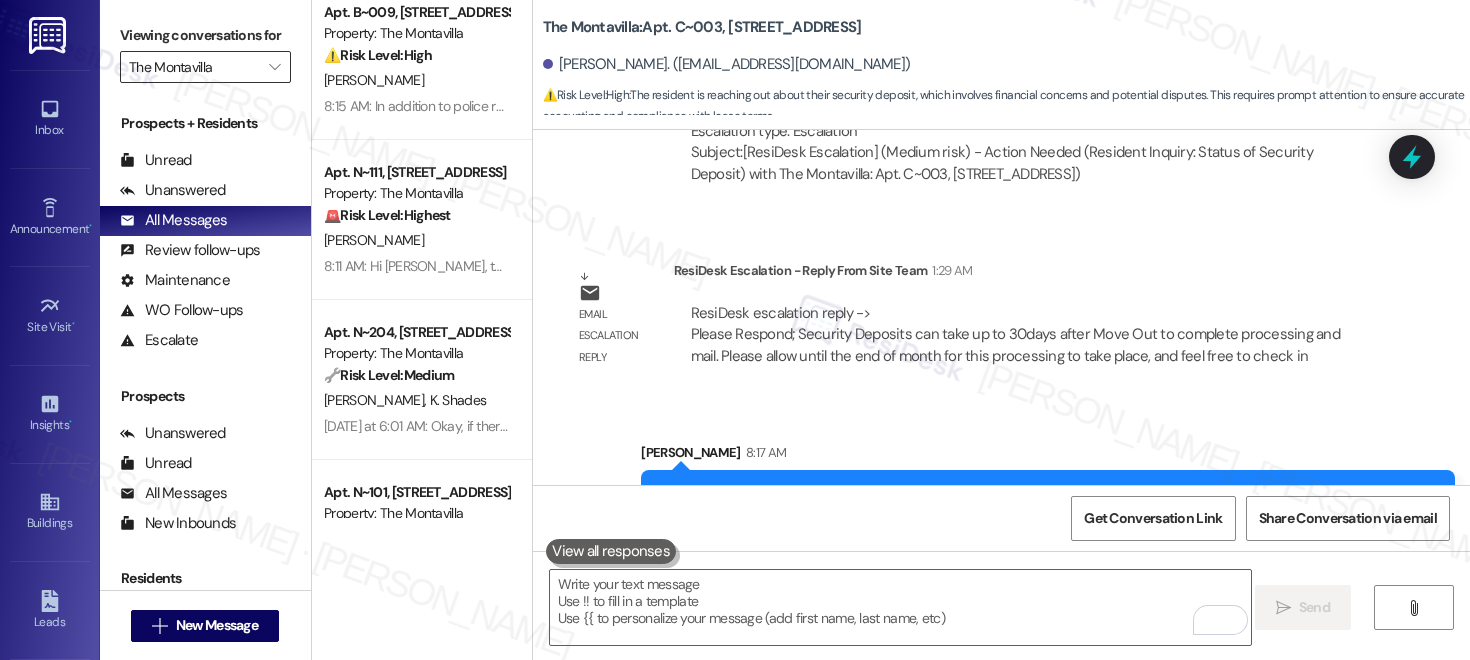 scroll, scrollTop: 6656, scrollLeft: 0, axis: vertical 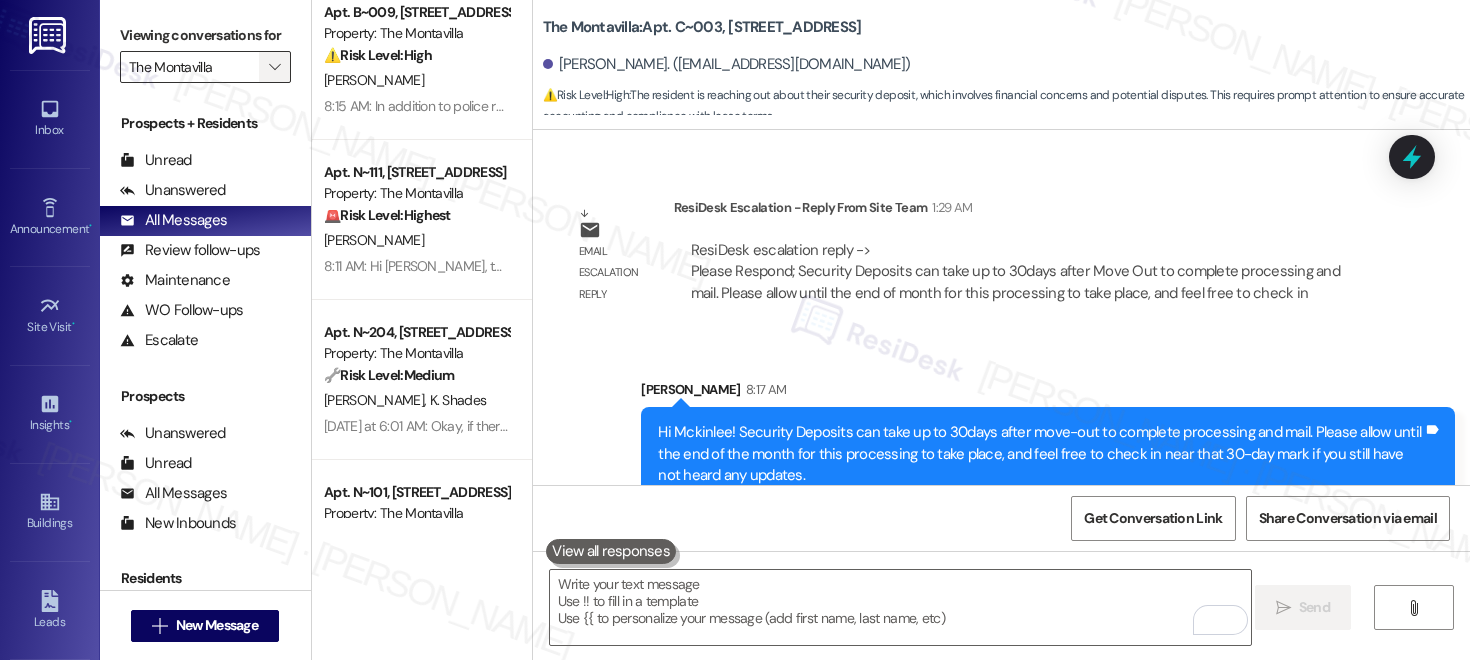 click on "" at bounding box center [274, 67] 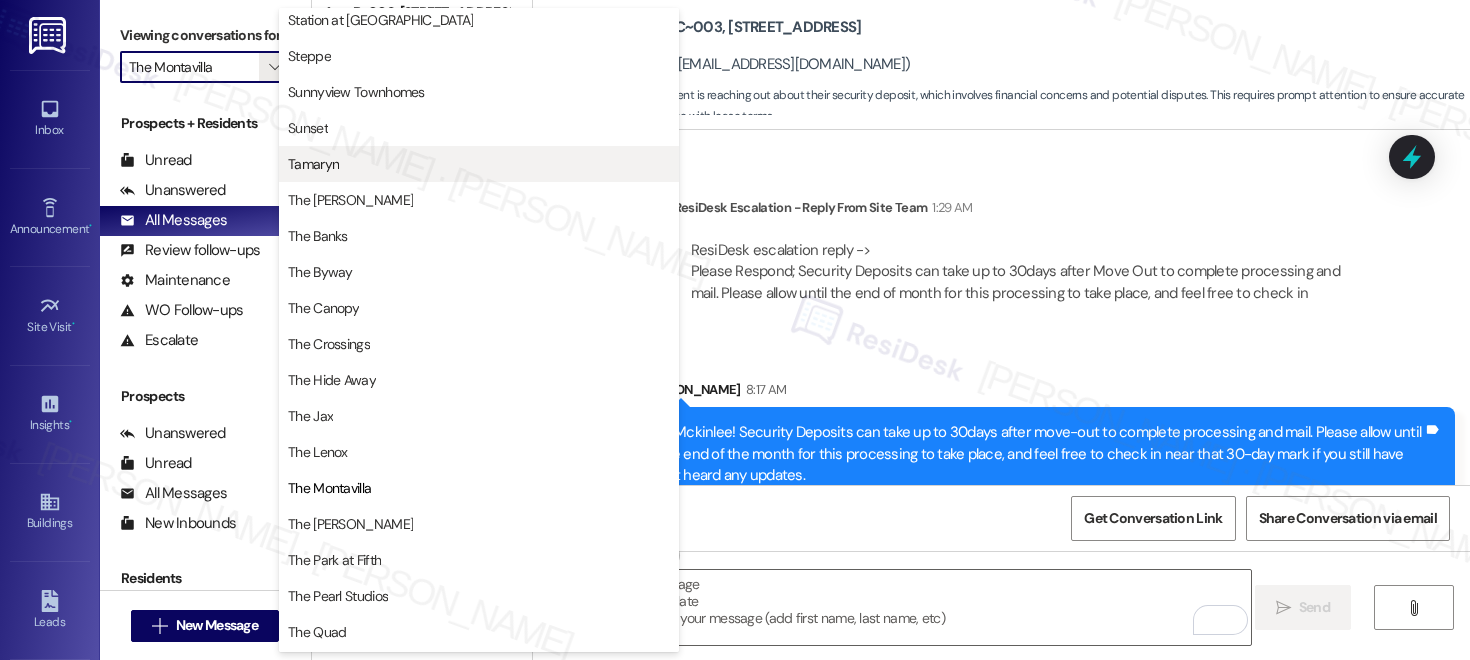 scroll, scrollTop: 3281, scrollLeft: 0, axis: vertical 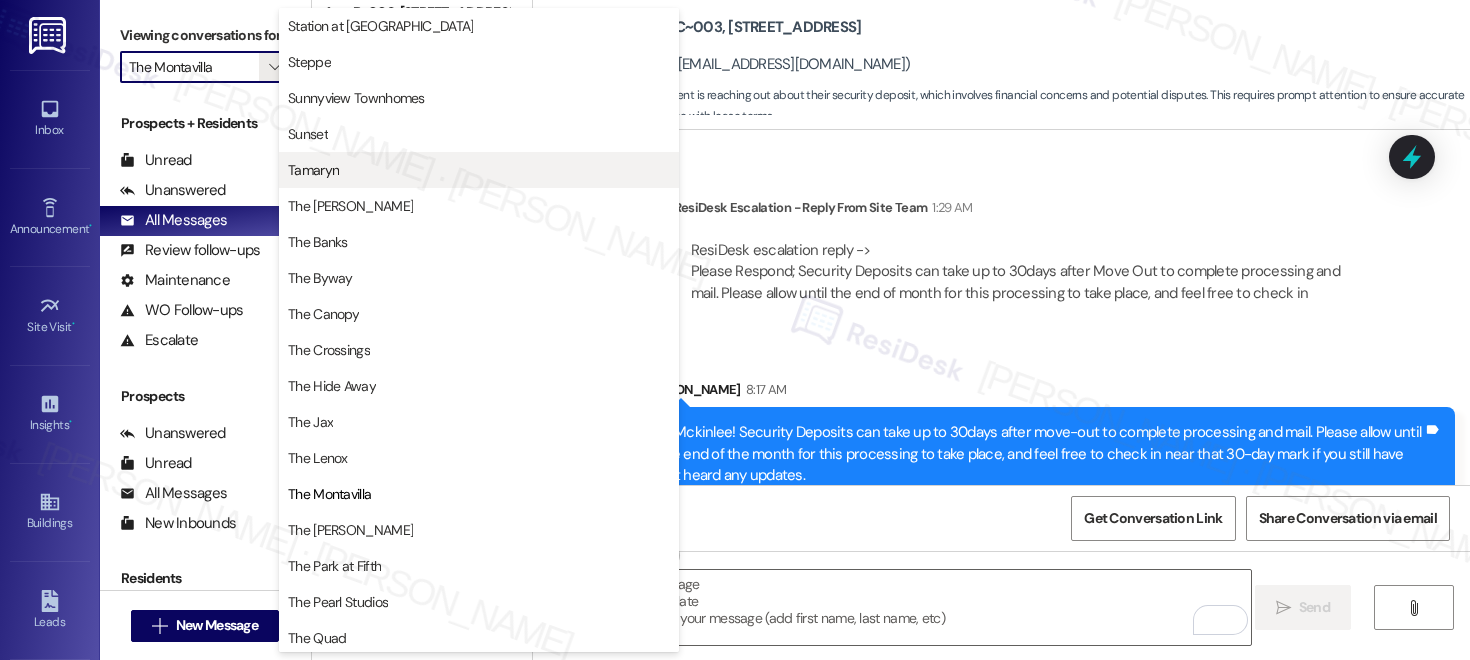 click on "Tamaryn" at bounding box center (479, 170) 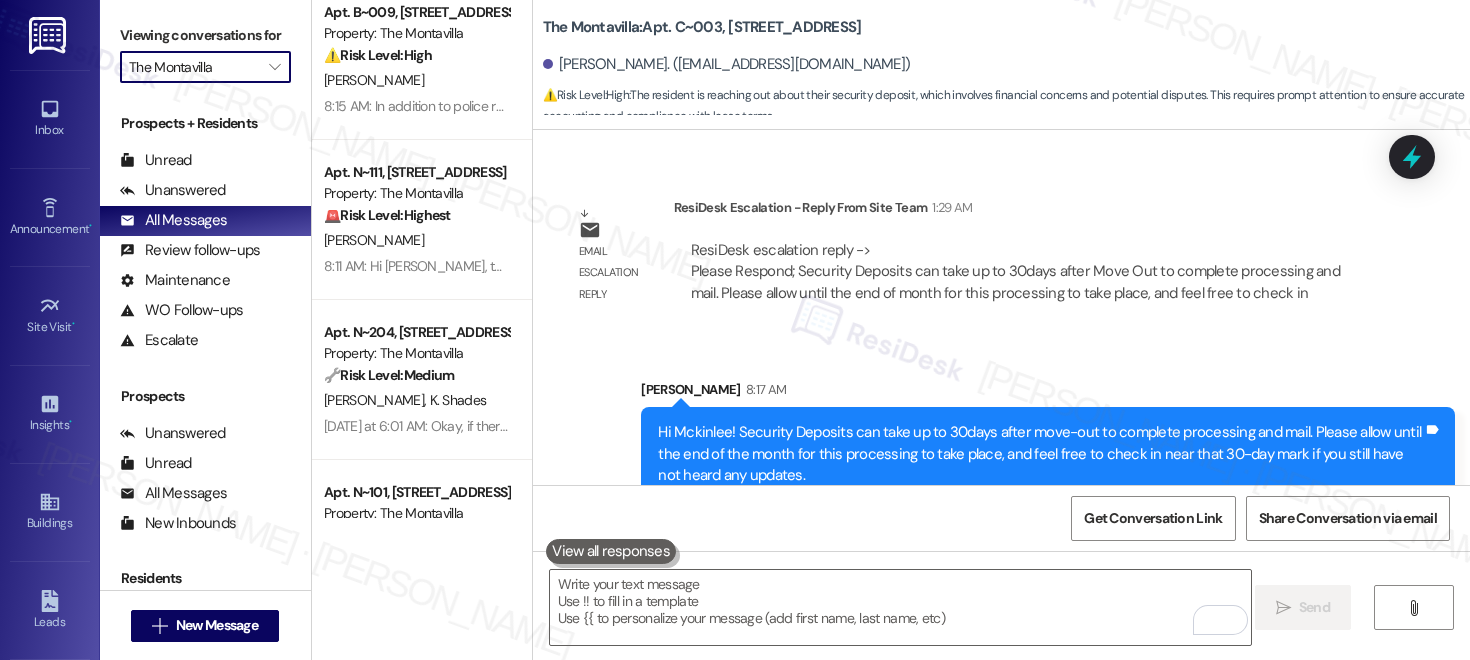 type on "Tamaryn" 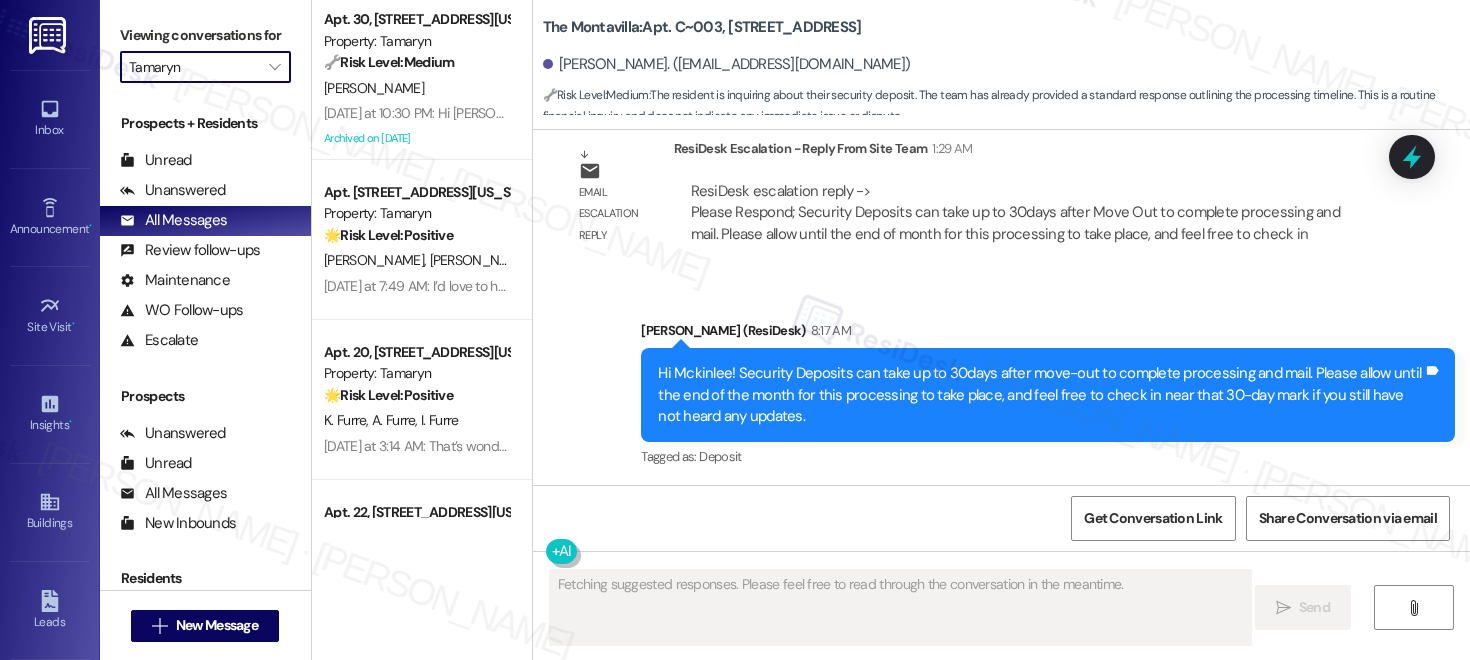 scroll, scrollTop: 6642, scrollLeft: 0, axis: vertical 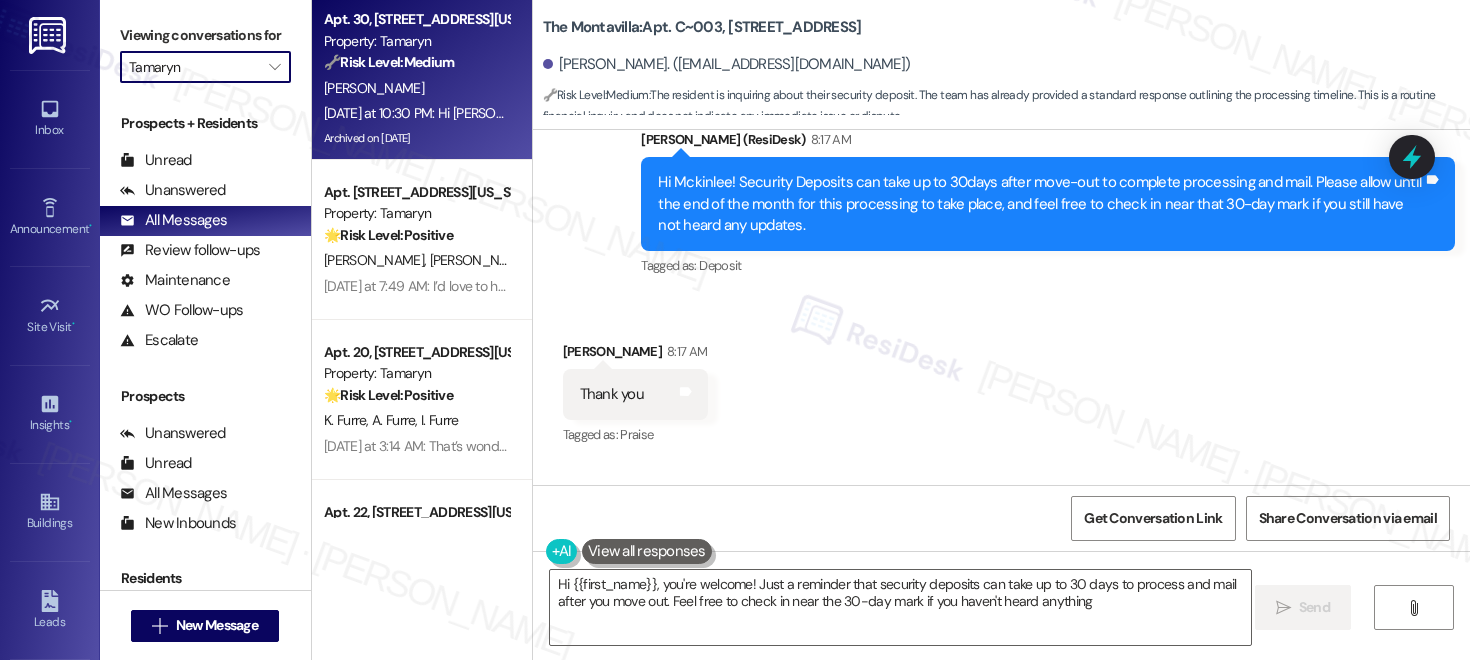type on "Hi {{first_name}}, you're welcome! Just a reminder that security deposits can take up to 30 days to process and mail after you move out. Feel free to check in near the 30-day mark if you haven't heard anything." 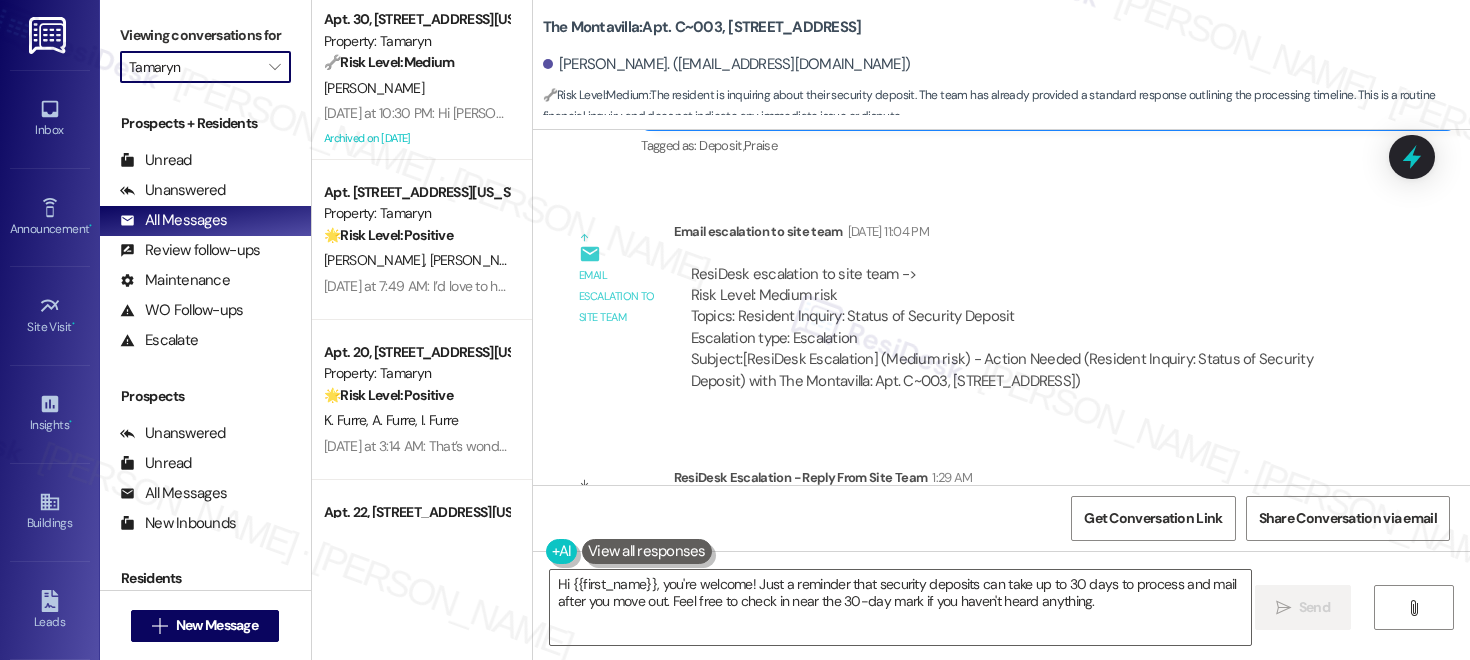 scroll, scrollTop: 6121, scrollLeft: 0, axis: vertical 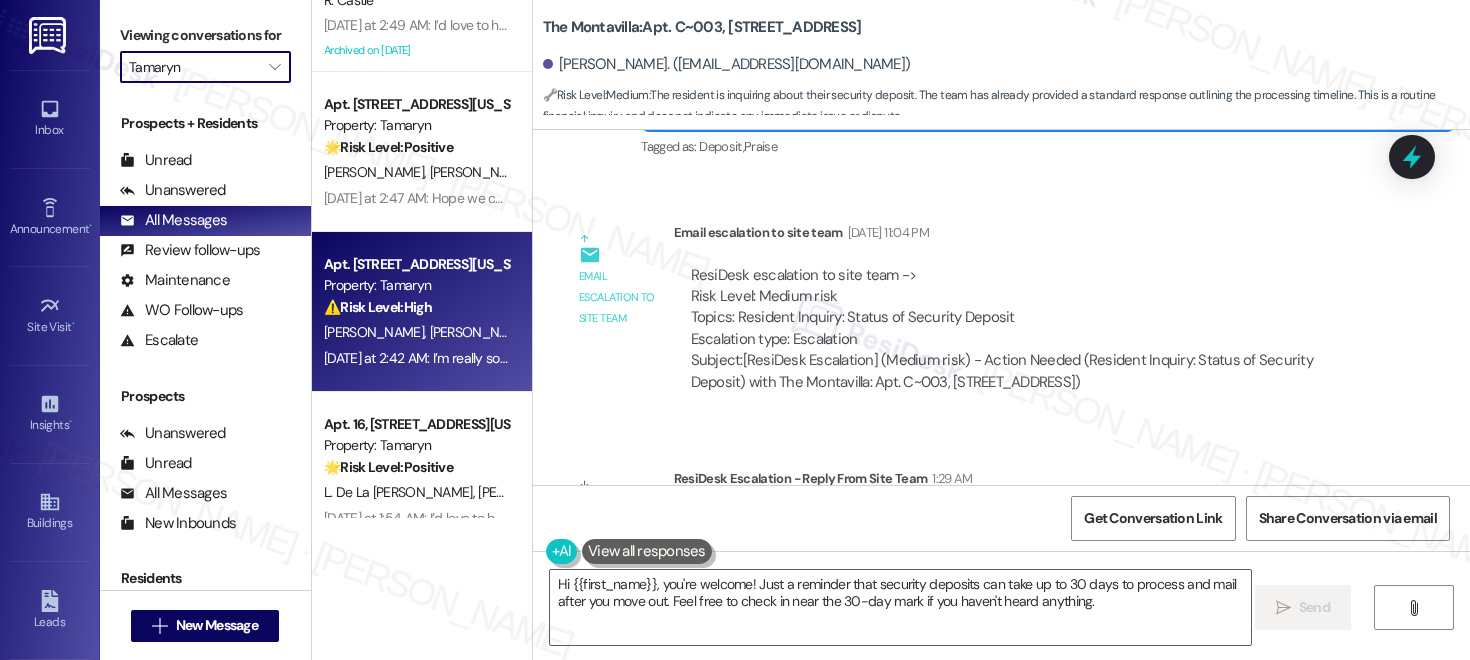 click on "[PERSON_NAME]" at bounding box center [479, 332] 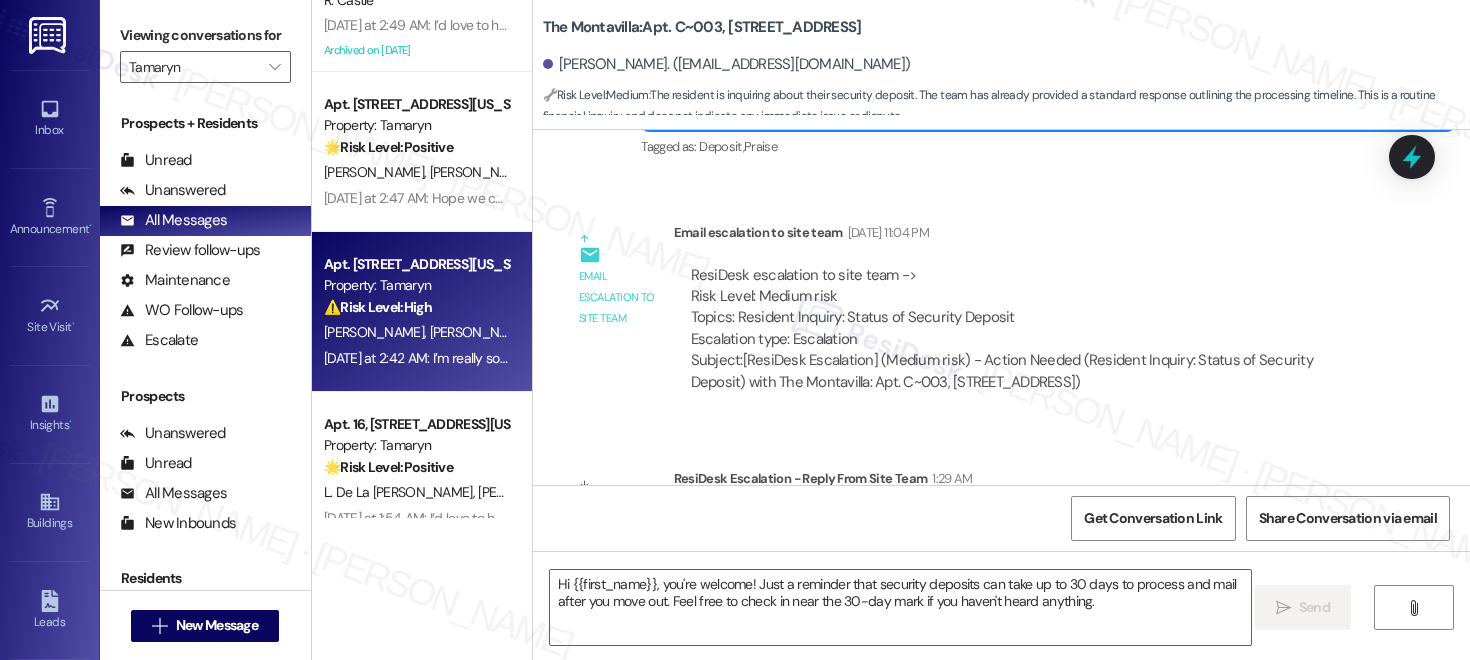 click on "[PERSON_NAME]" at bounding box center (479, 332) 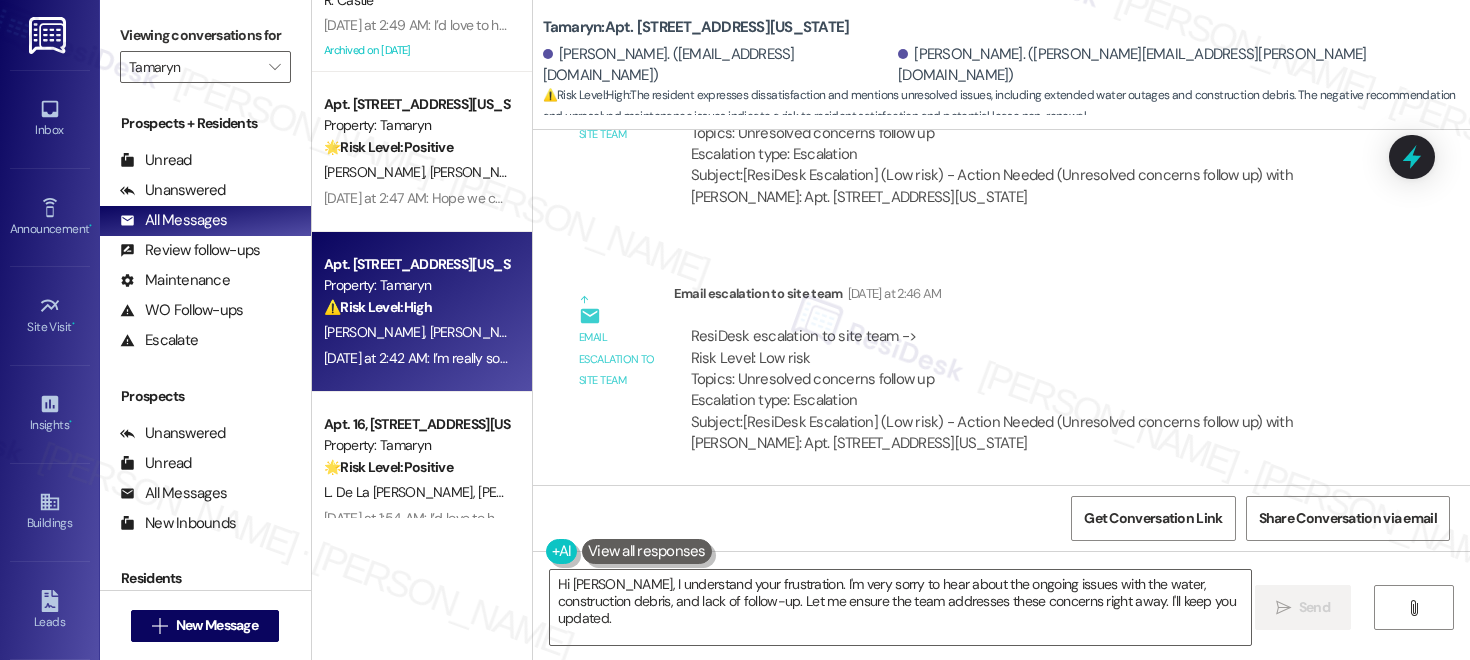 scroll, scrollTop: 3213, scrollLeft: 0, axis: vertical 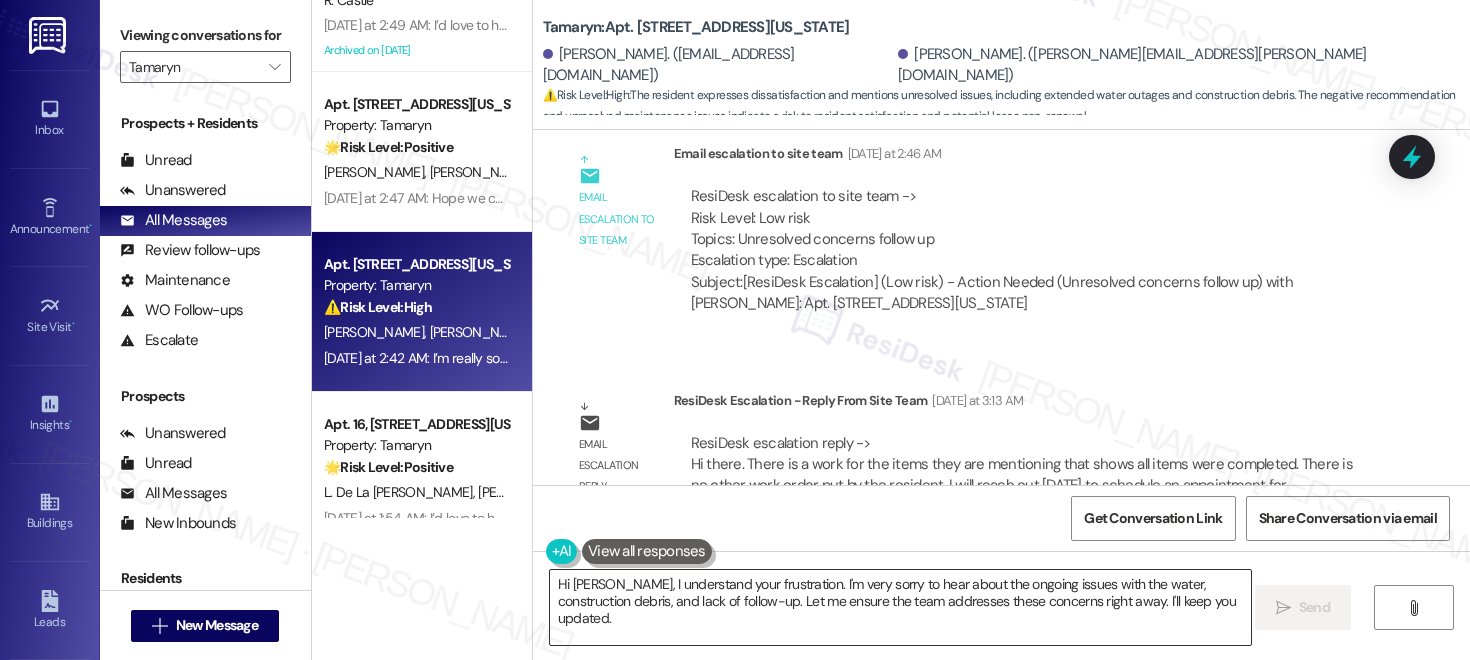 click on "Hi [PERSON_NAME], I understand your frustration. I'm very sorry to hear about the ongoing issues with the water, construction debris, and lack of follow-up. Let me ensure the team addresses these concerns right away. I'll keep you updated." at bounding box center [900, 607] 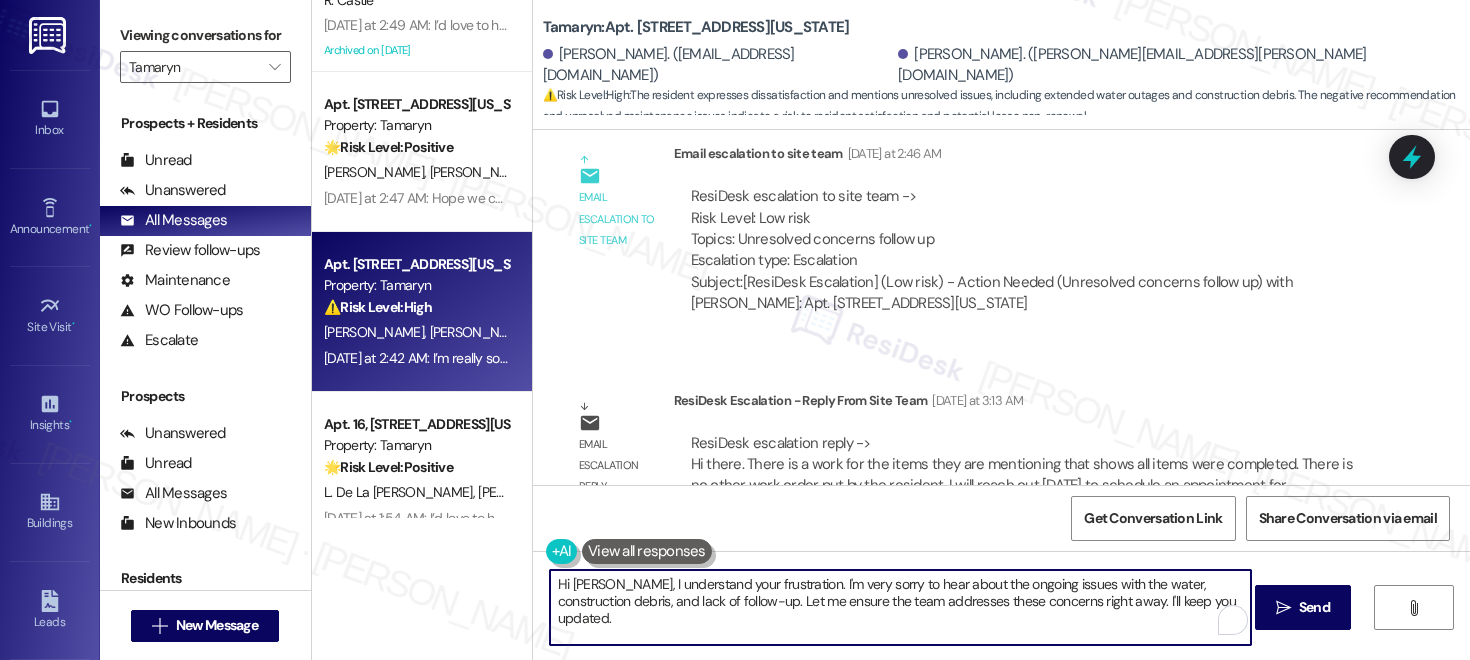 click on "Hi [PERSON_NAME], I understand your frustration. I'm very sorry to hear about the ongoing issues with the water, construction debris, and lack of follow-up. Let me ensure the team addresses these concerns right away. I'll keep you updated." at bounding box center (900, 607) 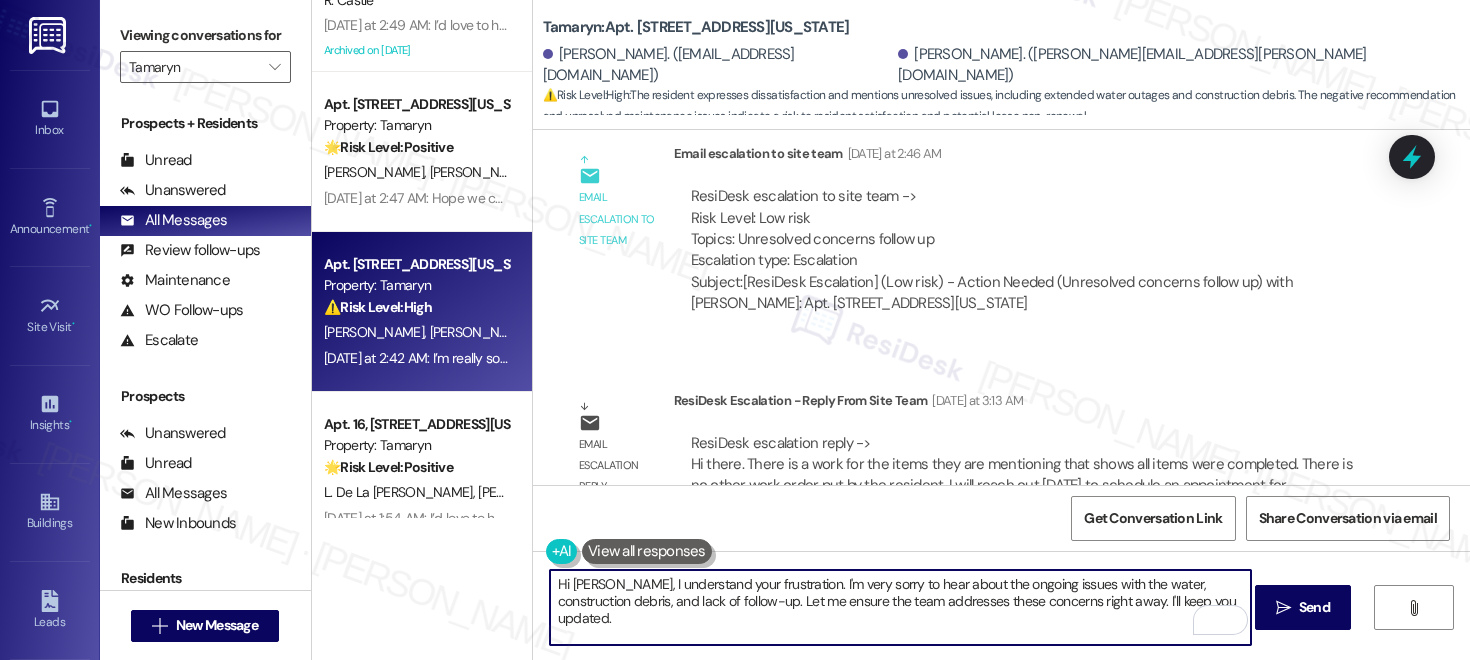 click on "Hi [PERSON_NAME], I understand your frustration. I'm very sorry to hear about the ongoing issues with the water, construction debris, and lack of follow-up. Let me ensure the team addresses these concerns right away. I'll keep you updated." at bounding box center [900, 607] 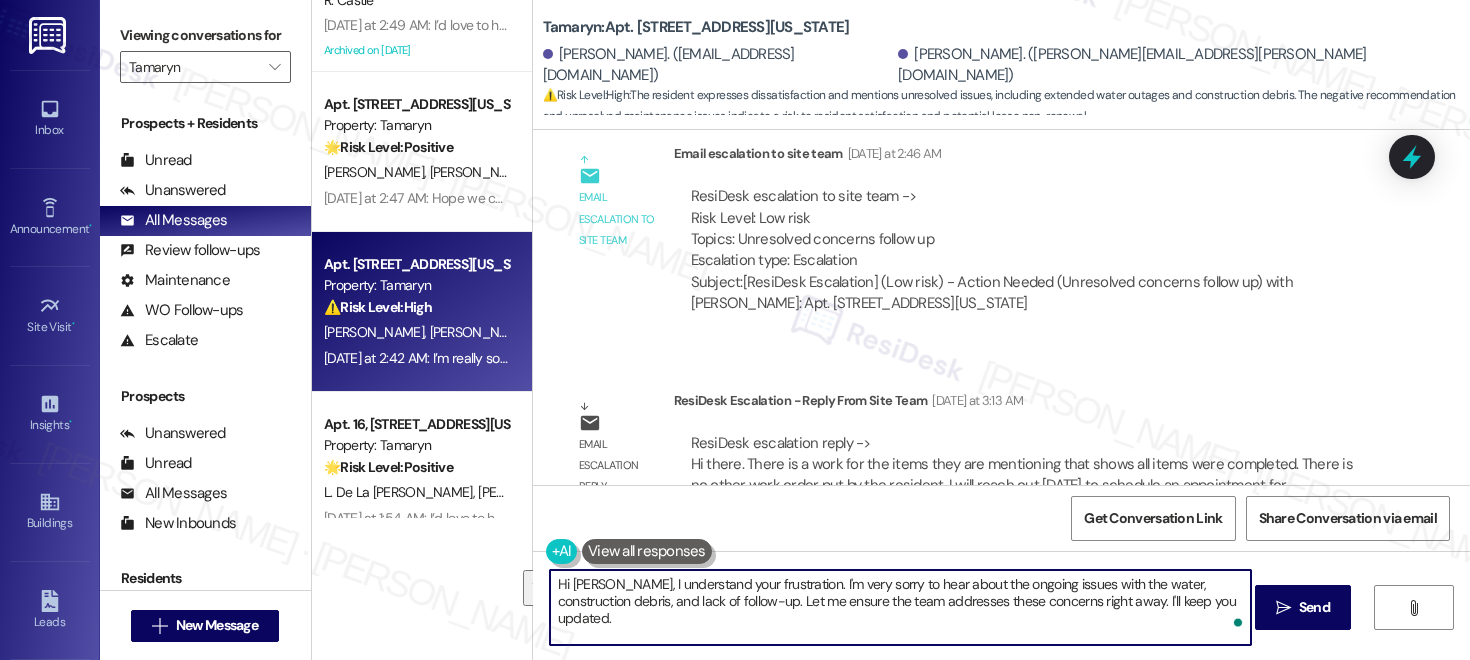 drag, startPoint x: 595, startPoint y: 583, endPoint x: 630, endPoint y: 638, distance: 65.192024 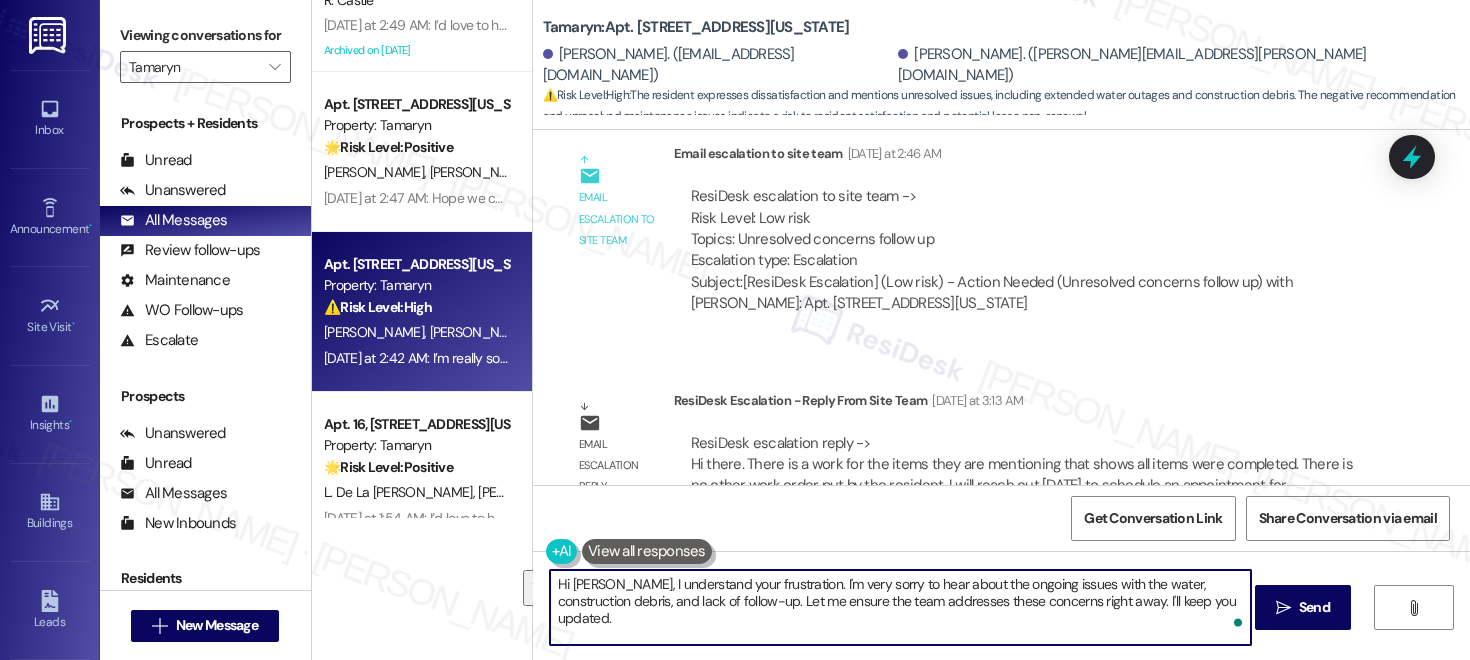 click on "Hi [PERSON_NAME], I understand your frustration. I'm very sorry to hear about the ongoing issues with the water, construction debris, and lack of follow-up. Let me ensure the team addresses these concerns right away. I'll keep you updated." at bounding box center [900, 607] 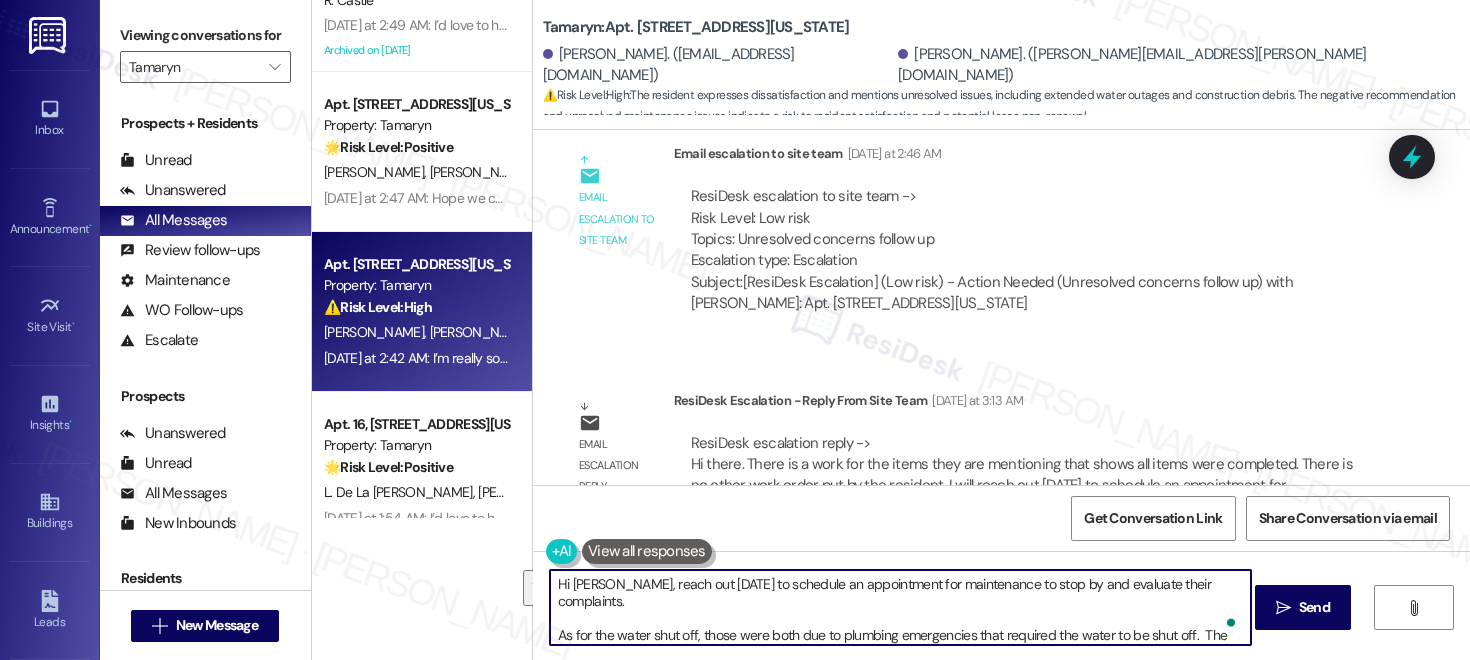 scroll, scrollTop: 34, scrollLeft: 0, axis: vertical 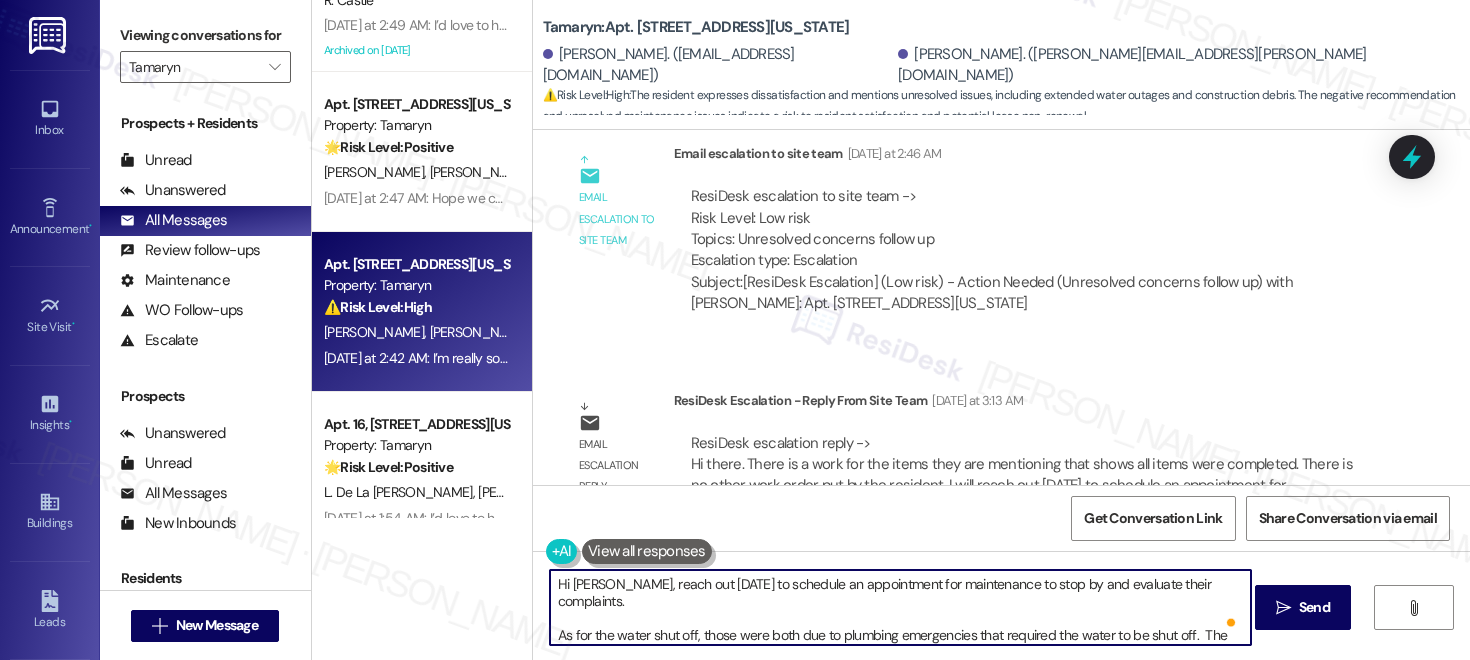 click on "Hi [PERSON_NAME], reach out [DATE] to schedule an appointment for maintenance to stop by and evaluate their complaints.
As for the water shut off, those were both due to plumbing emergencies that required the water to be shut off.  The first emergency, I emailed as soon as the plumber said they needed the water shut off.  It was already after 5 when this occurred.  The second water shut off, each door was given notice [DATE] that the water would be off [DATE].  Please let them know that plumbing emergencies do come up." at bounding box center (900, 607) 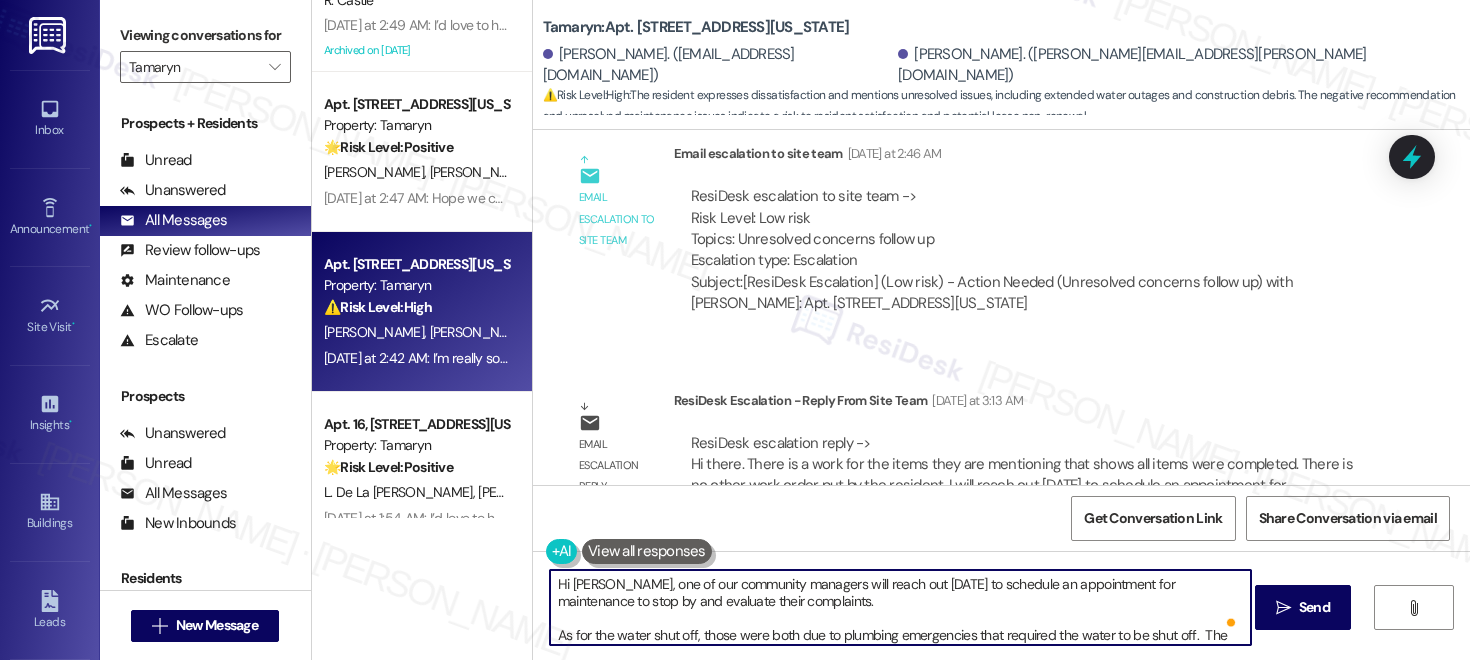 click on "Hi [PERSON_NAME], one of our community managers will reach out [DATE] to schedule an appointment for maintenance to stop by and evaluate their complaints.
As for the water shut off, those were both due to plumbing emergencies that required the water to be shut off.  The first emergency, I emailed as soon as the plumber said they needed the water shut off.  It was already after 5 when this occurred.  The second water shut off, each door was given notice [DATE] that the water would be off [DATE].  Please let them know that plumbing emergencies do come up." at bounding box center (900, 607) 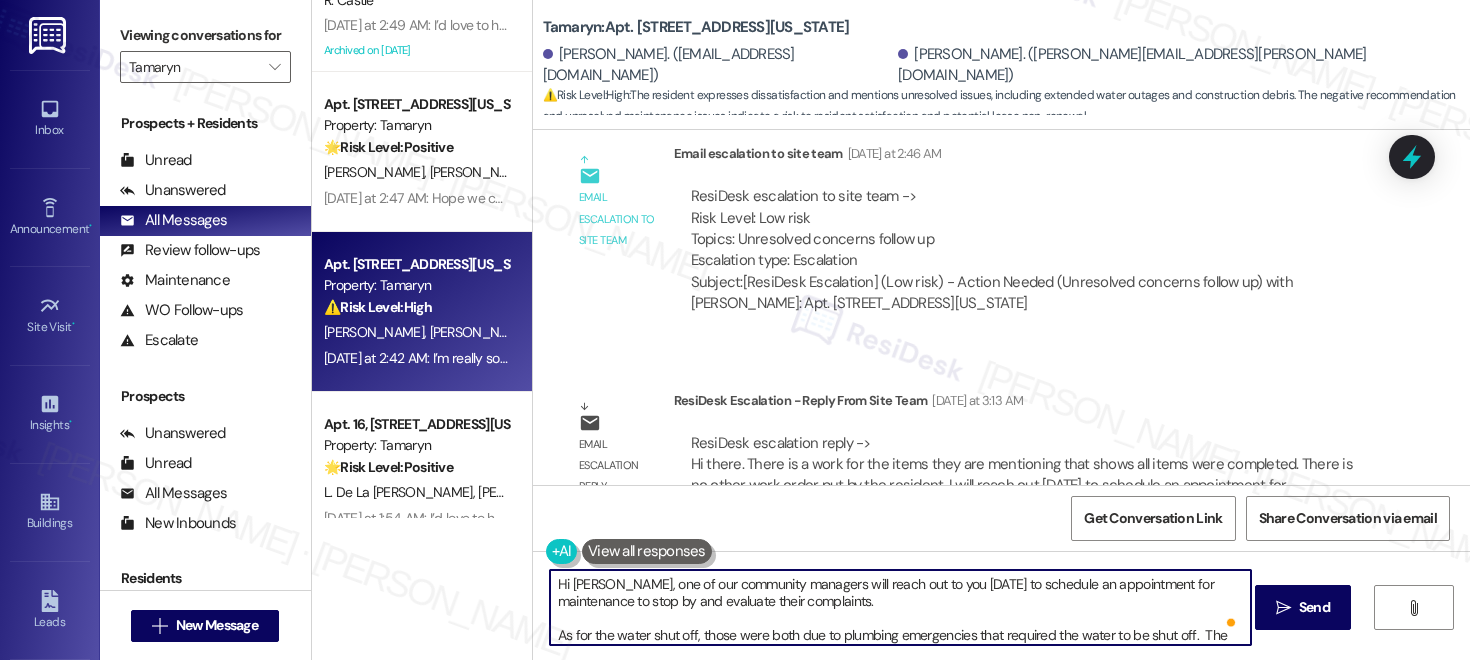 click on "Hi [PERSON_NAME], one of our community managers will reach out to you [DATE] to schedule an appointment for maintenance to stop by and evaluate their complaints.
As for the water shut off, those were both due to plumbing emergencies that required the water to be shut off.  The first emergency, I emailed as soon as the plumber said they needed the water shut off.  It was already after 5 when this occurred.  The second water shut off, each door was given notice [DATE] that the water would be off [DATE].  Please let them know that plumbing emergencies do come up." at bounding box center (900, 607) 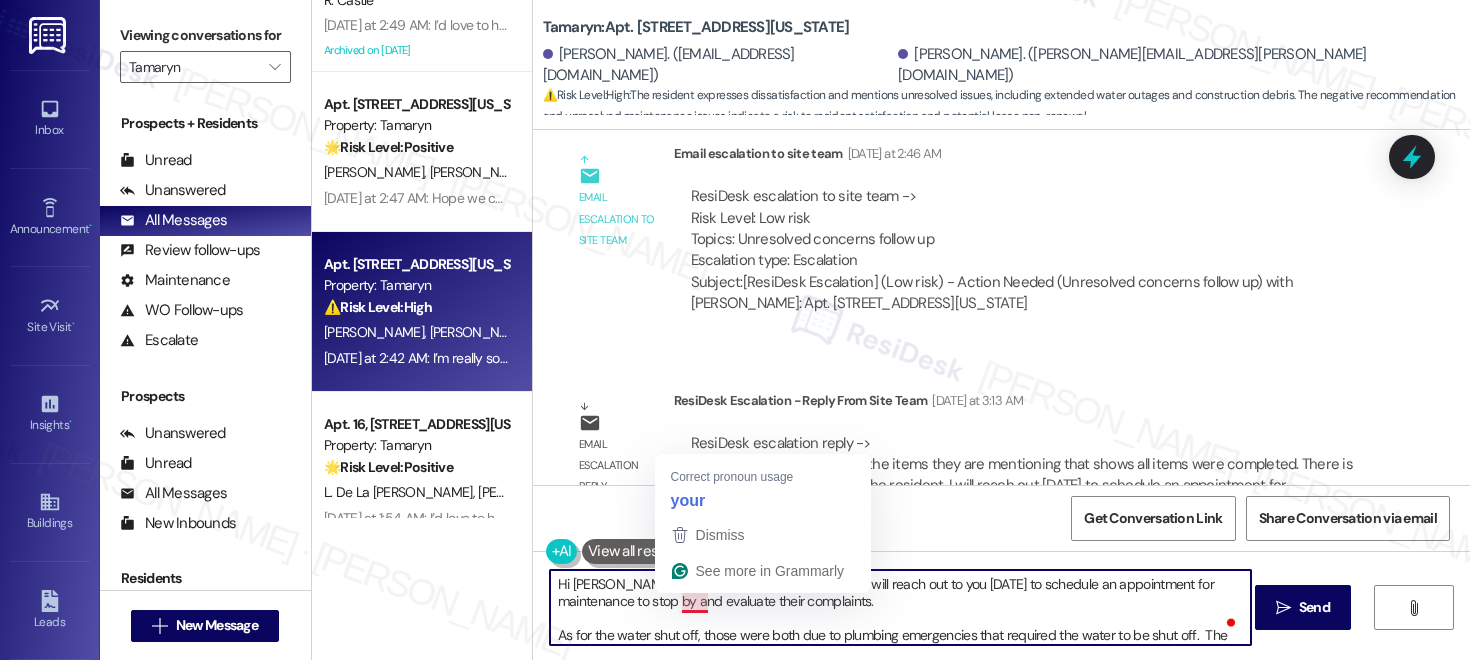 click on "Hi [PERSON_NAME], one of our community managers will reach out to you [DATE] to schedule an appointment for maintenance to stop by and evaluate their complaints.
As for the water shut off, those were both due to plumbing emergencies that required the water to be shut off.  The first emergency, I emailed as soon as the plumber said they needed the water shut off.  It was already after 5 when this occurred.  The second water shut off, each door was given notice [DATE] that the water would be off [DATE].  Please let them know that plumbing emergencies do come up." at bounding box center [900, 607] 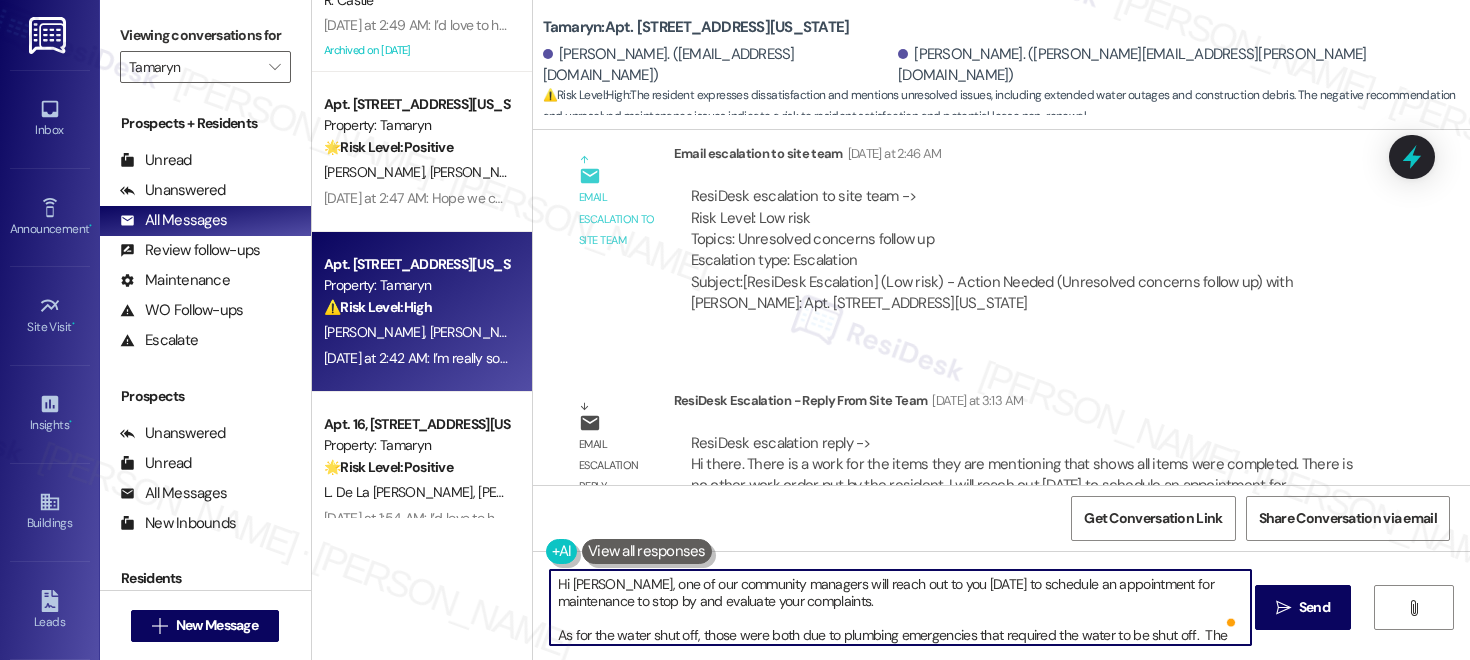 scroll, scrollTop: 12, scrollLeft: 0, axis: vertical 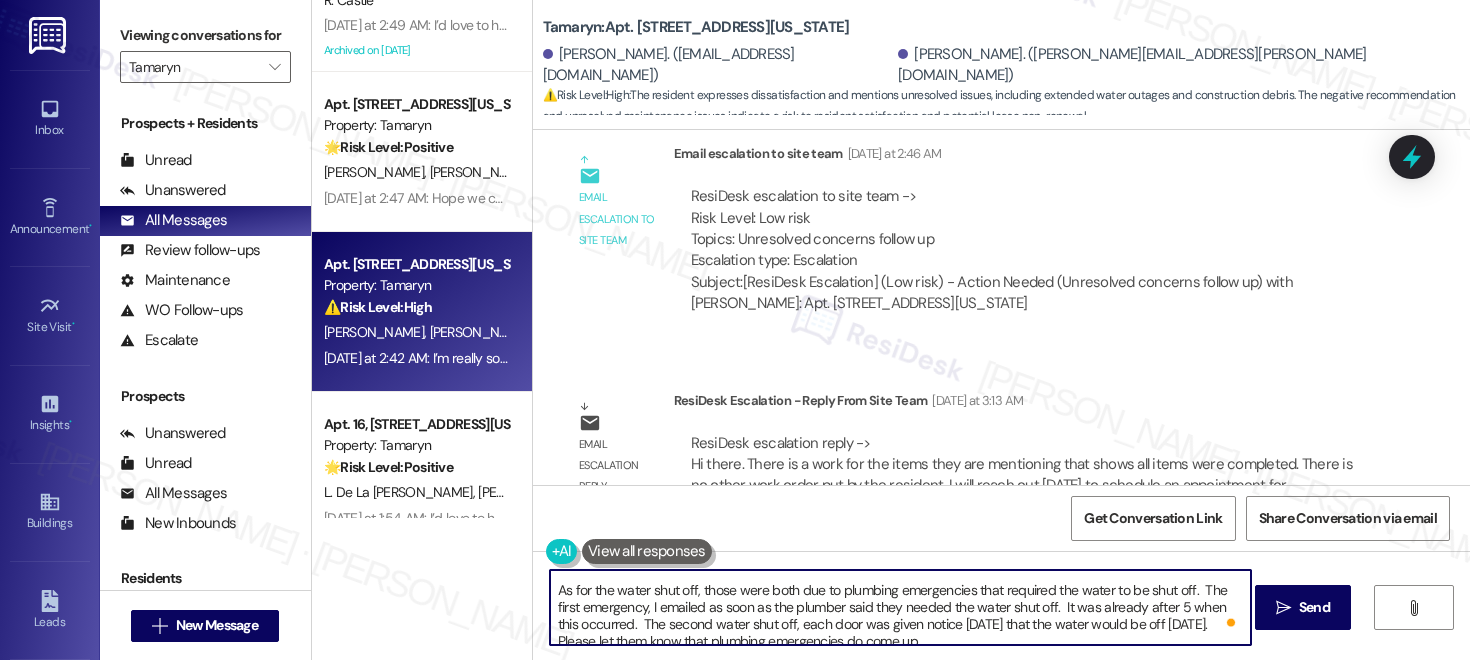 click on "Hi [PERSON_NAME], one of our community managers will reach out to you [DATE] to schedule an appointment for maintenance to stop by and evaluate your complaints.
As for the water shut off, those were both due to plumbing emergencies that required the water to be shut off.  The first emergency, I emailed as soon as the plumber said they needed the water shut off.  It was already after 5 when this occurred.  The second water shut off, each door was given notice [DATE] that the water would be off [DATE].  Please let them know that plumbing emergencies do come up." at bounding box center [900, 607] 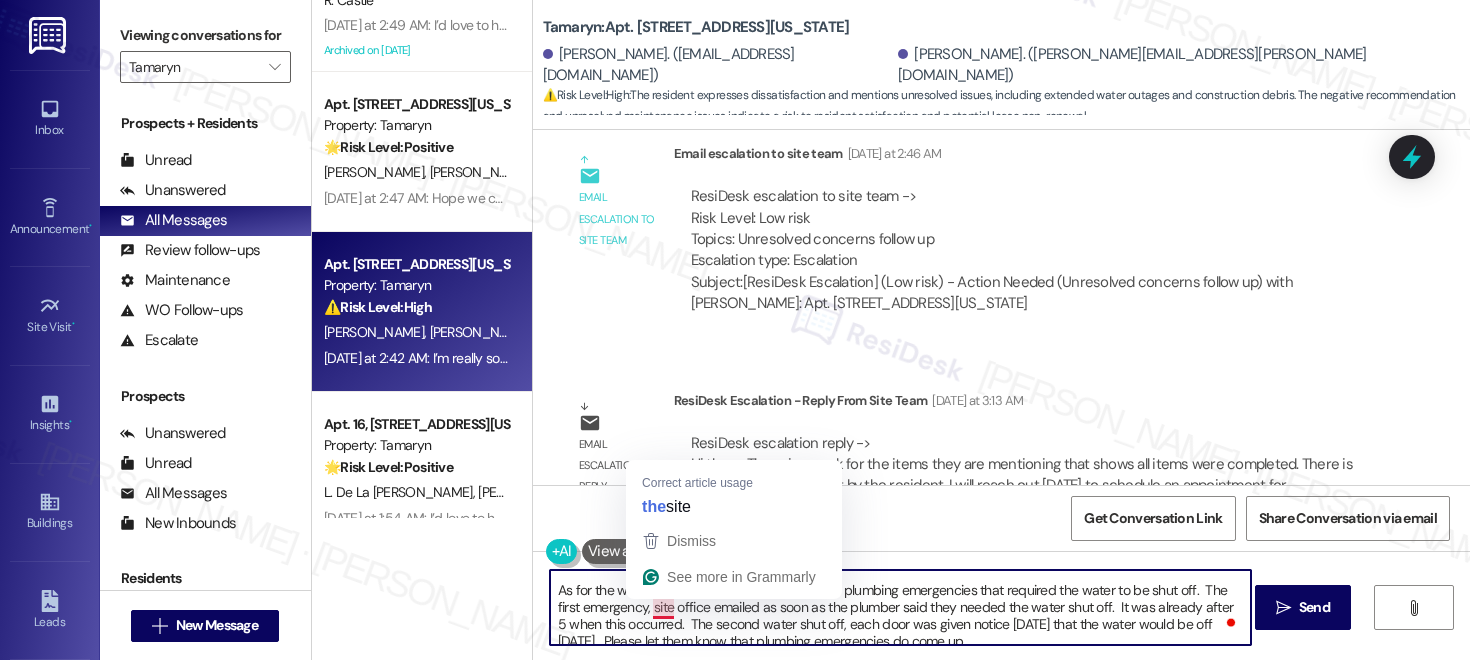 click on "Hi [PERSON_NAME], one of our community managers will reach out to you [DATE] to schedule an appointment for maintenance to stop by and evaluate your complaints.
As for the water shut off, those were both due to plumbing emergencies that required the water to be shut off.  The first emergency, site office emailed as soon as the plumber said they needed the water shut off.  It was already after 5 when this occurred.  The second water shut off, each door was given notice [DATE] that the water would be off [DATE].  Please let them know that plumbing emergencies do come up." at bounding box center (900, 607) 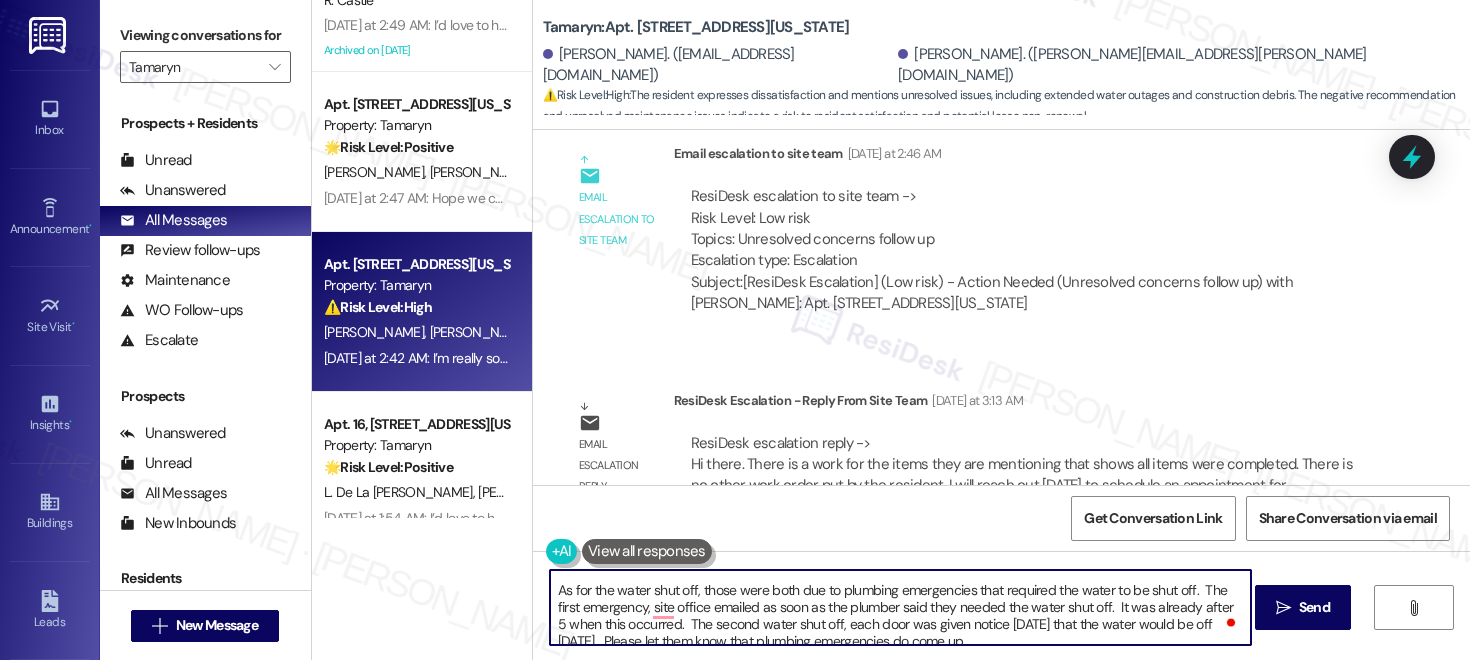 click on "Hi [PERSON_NAME], one of our community managers will reach out to you [DATE] to schedule an appointment for maintenance to stop by and evaluate your complaints.
As for the water shut off, those were both due to plumbing emergencies that required the water to be shut off.  The first emergency, site office emailed as soon as the plumber said they needed the water shut off.  It was already after 5 when this occurred.  The second water shut off, each door was given notice [DATE] that the water would be off [DATE].  Please let them know that plumbing emergencies do come up." at bounding box center [900, 607] 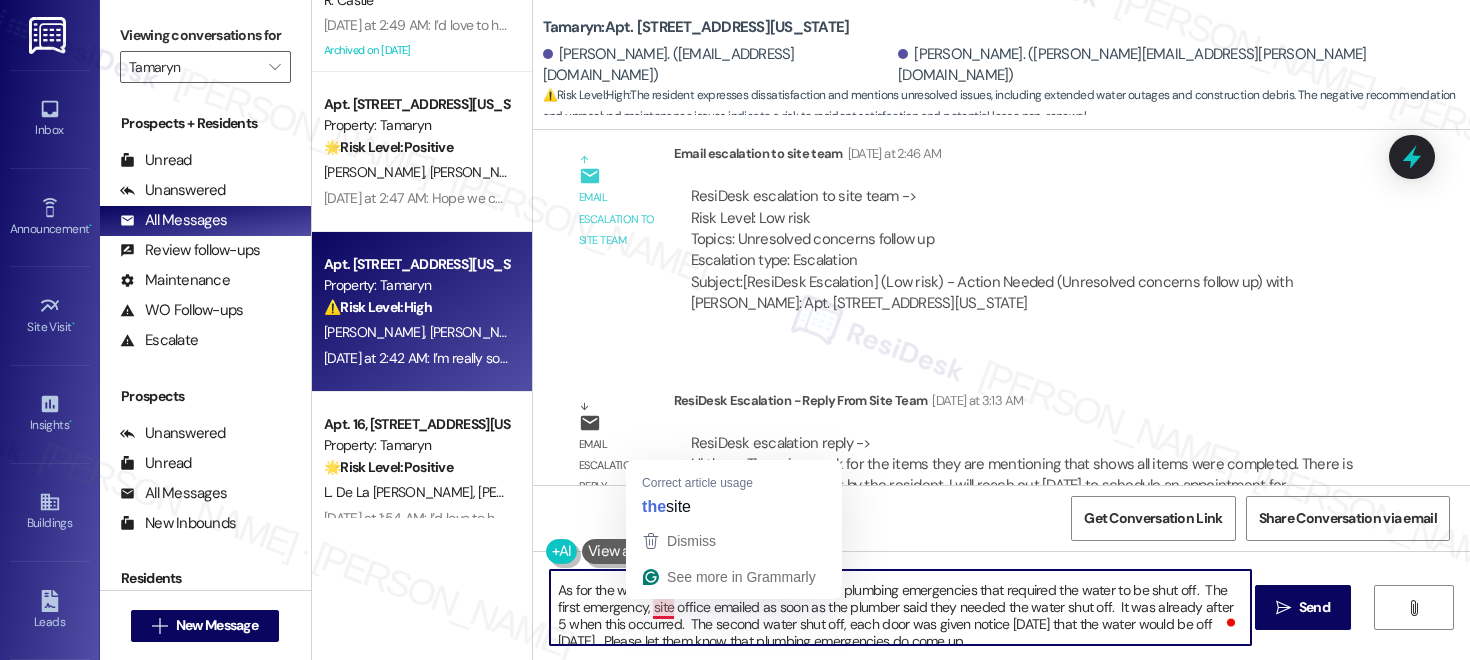 click on "Hi [PERSON_NAME], one of our community managers will reach out to you [DATE] to schedule an appointment for maintenance to stop by and evaluate your complaints.
As for the water shut off, those were both due to plumbing emergencies that required the water to be shut off.  The first emergency, site office emailed as soon as the plumber said they needed the water shut off.  It was already after 5 when this occurred.  The second water shut off, each door was given notice [DATE] that the water would be off [DATE].  Please let them know that plumbing emergencies do come up." at bounding box center [900, 607] 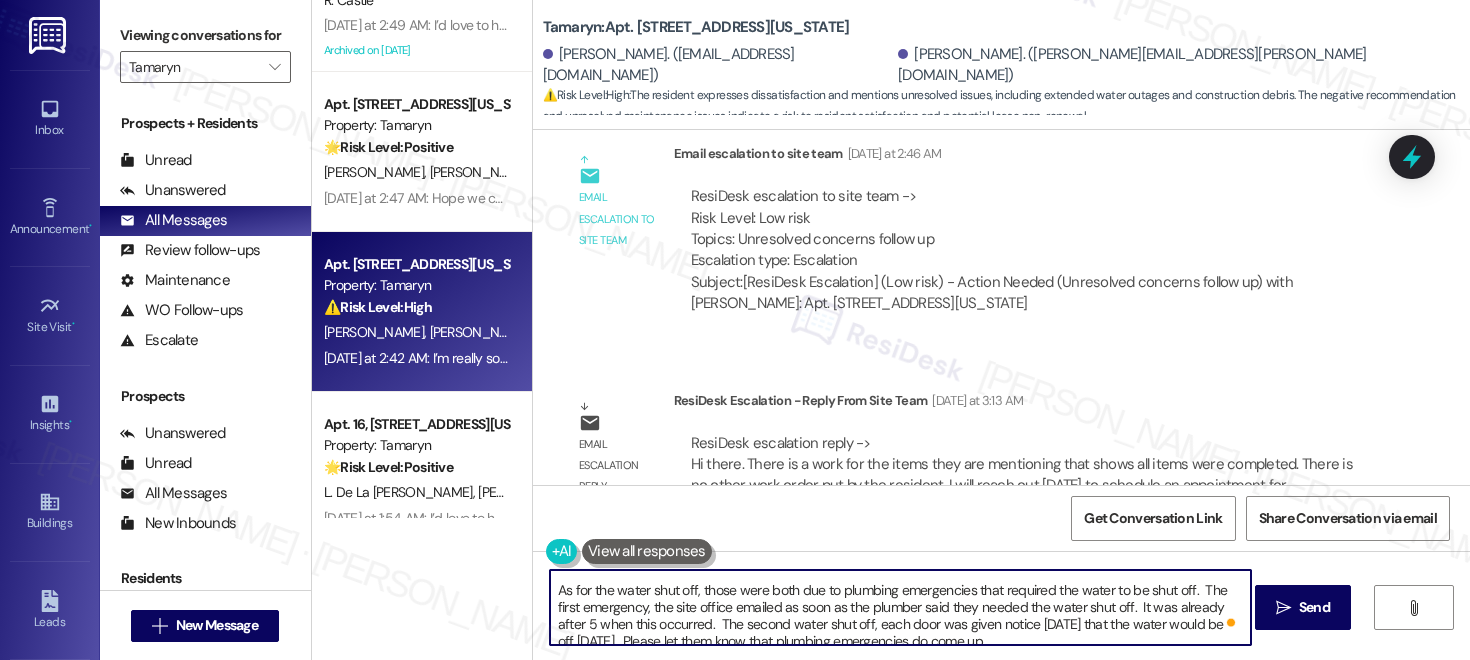 scroll, scrollTop: 56, scrollLeft: 0, axis: vertical 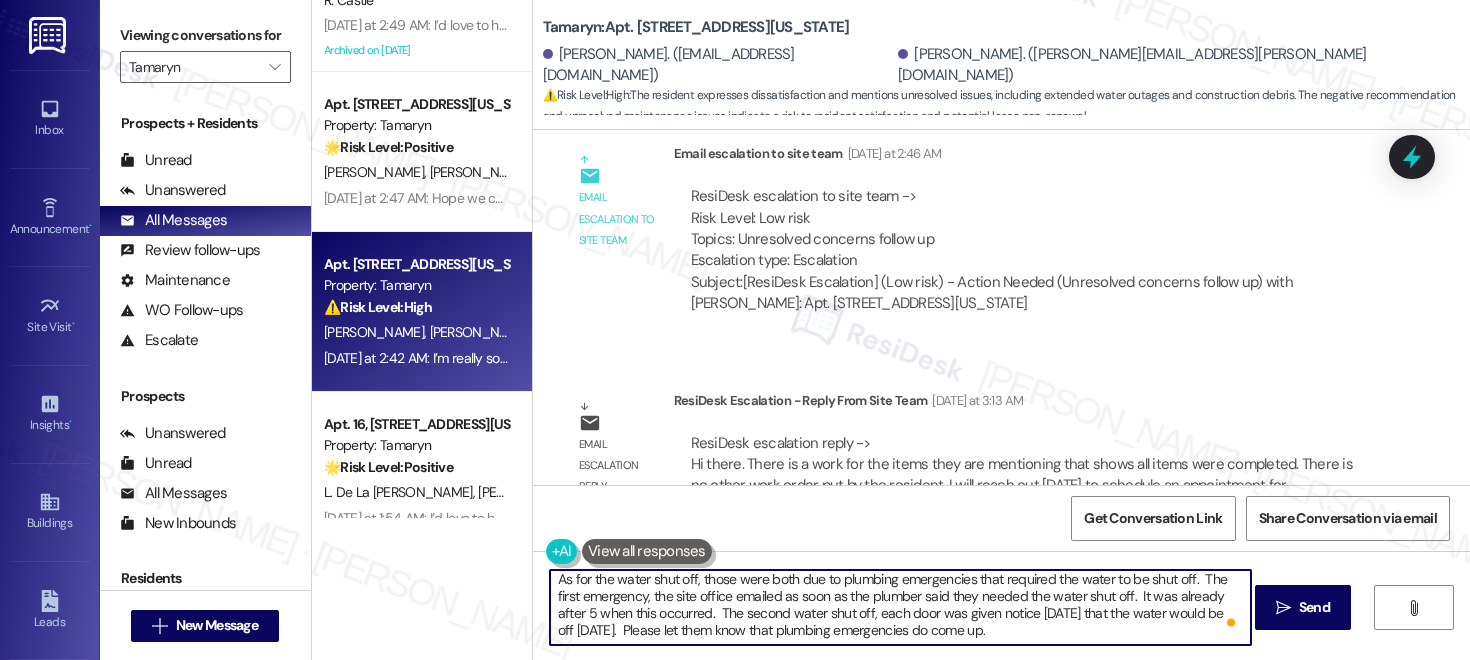 drag, startPoint x: 680, startPoint y: 633, endPoint x: 710, endPoint y: 633, distance: 30 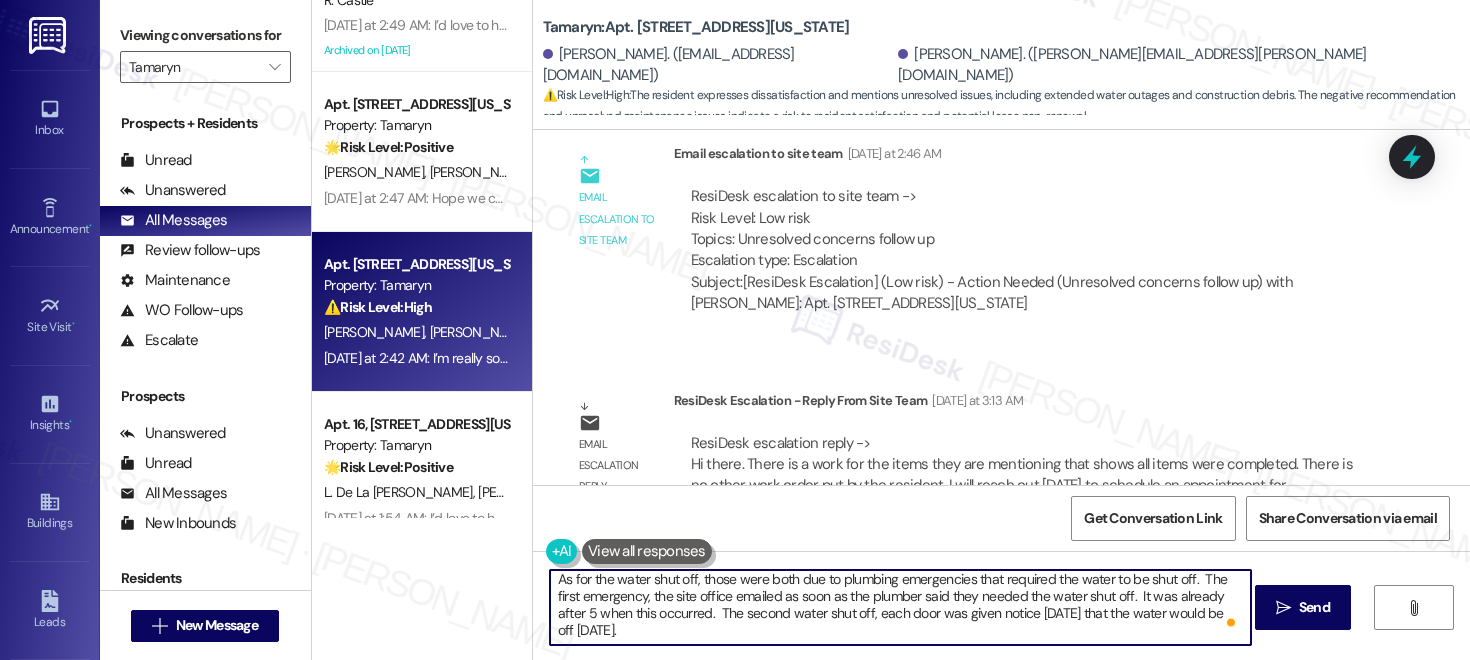 paste on "lease know that plumbing emergencies do come up from time to time" 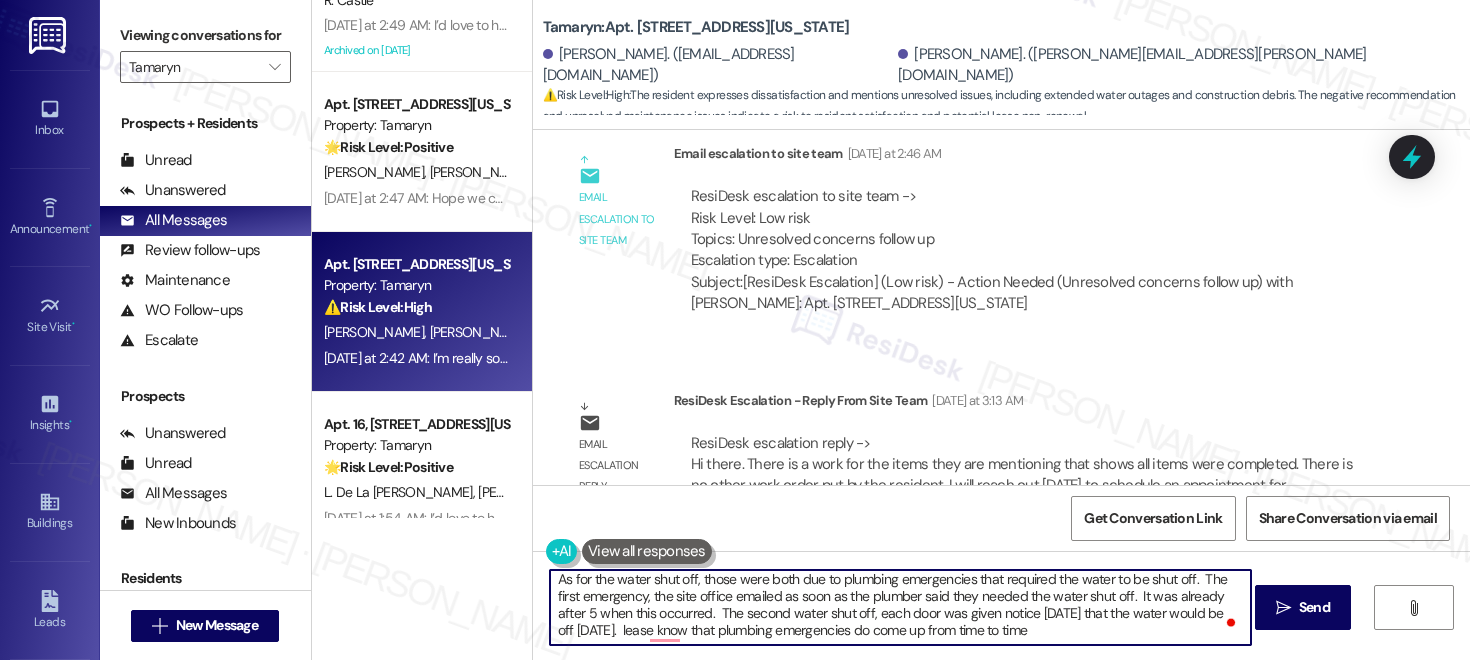 click on "Hi [PERSON_NAME], one of our community managers will reach out to you [DATE] to schedule an appointment for maintenance to stop by and evaluate your complaints.
As for the water shut off, those were both due to plumbing emergencies that required the water to be shut off.  The first emergency, the site office emailed as soon as the plumber said they needed the water shut off.  It was already after 5 when this occurred.  The second water shut off, each door was given notice [DATE] that the water would be off [DATE].  lease know that plumbing emergencies do come up from time to time" at bounding box center (900, 607) 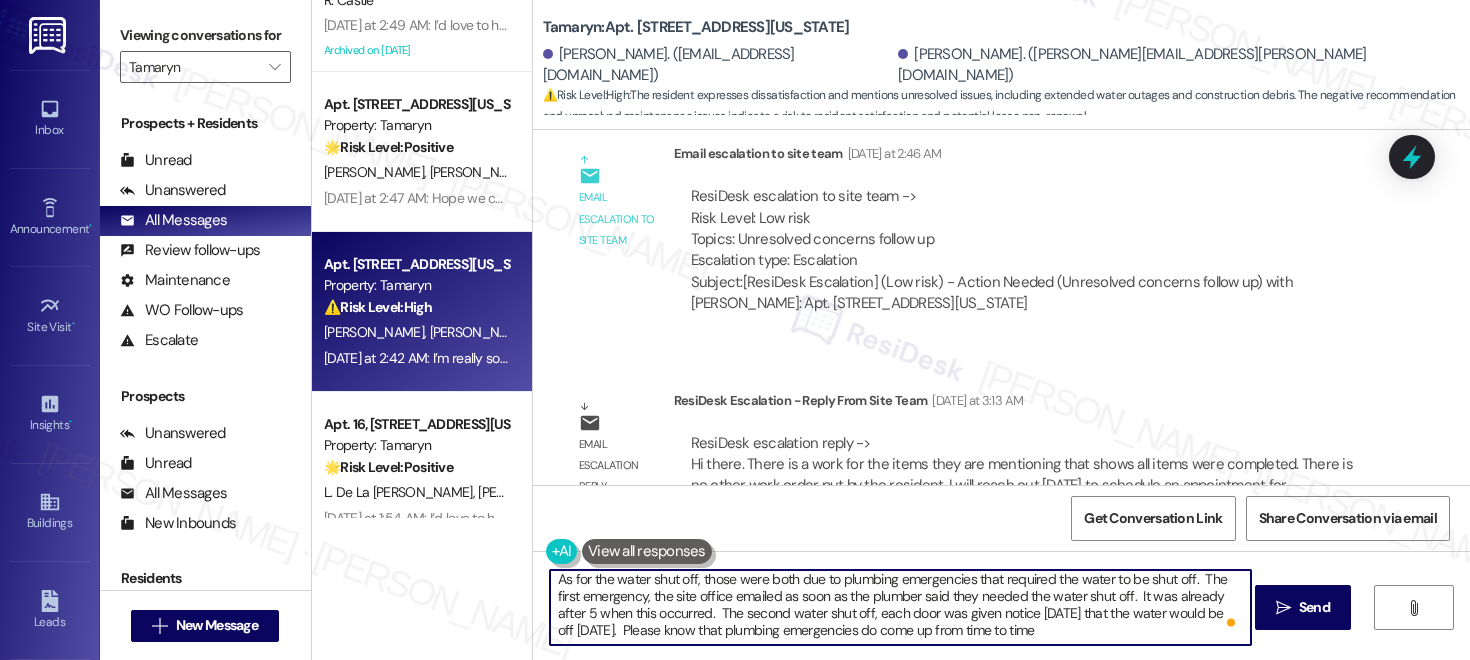 click on "Hi [PERSON_NAME], one of our community managers will reach out to you [DATE] to schedule an appointment for maintenance to stop by and evaluate your complaints.
As for the water shut off, those were both due to plumbing emergencies that required the water to be shut off.  The first emergency, the site office emailed as soon as the plumber said they needed the water shut off.  It was already after 5 when this occurred.  The second water shut off, each door was given notice [DATE] that the water would be off [DATE].  Please know that plumbing emergencies do come up from time to time" at bounding box center (900, 607) 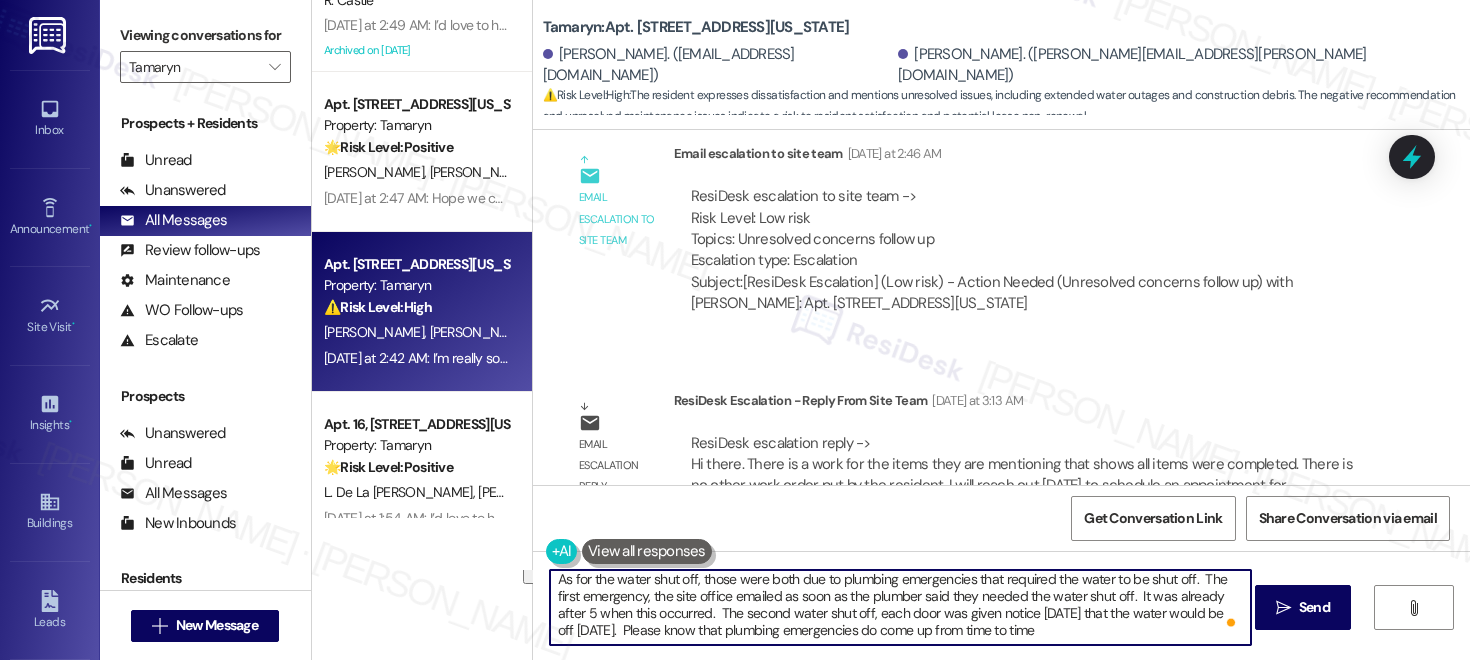 scroll, scrollTop: 18, scrollLeft: 0, axis: vertical 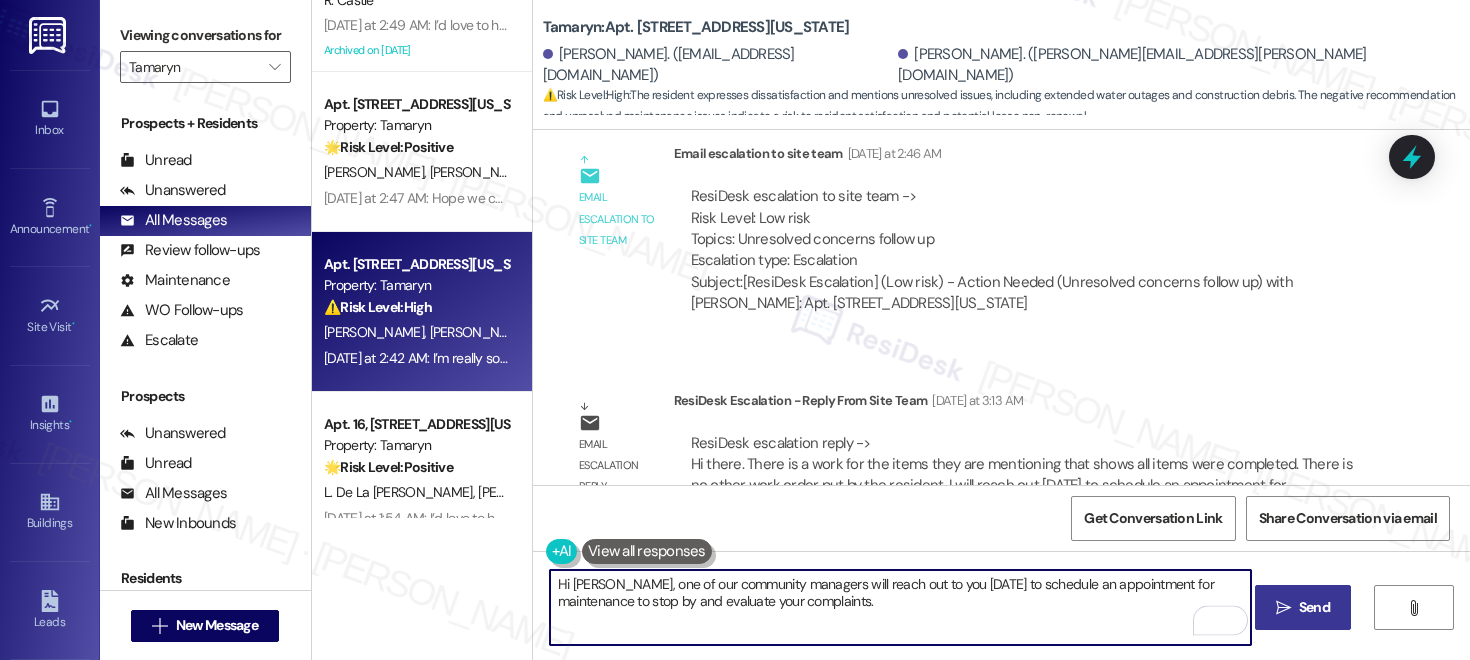 type on "Hi [PERSON_NAME], one of our community managers will reach out to you [DATE] to schedule an appointment for maintenance to stop by and evaluate your complaints." 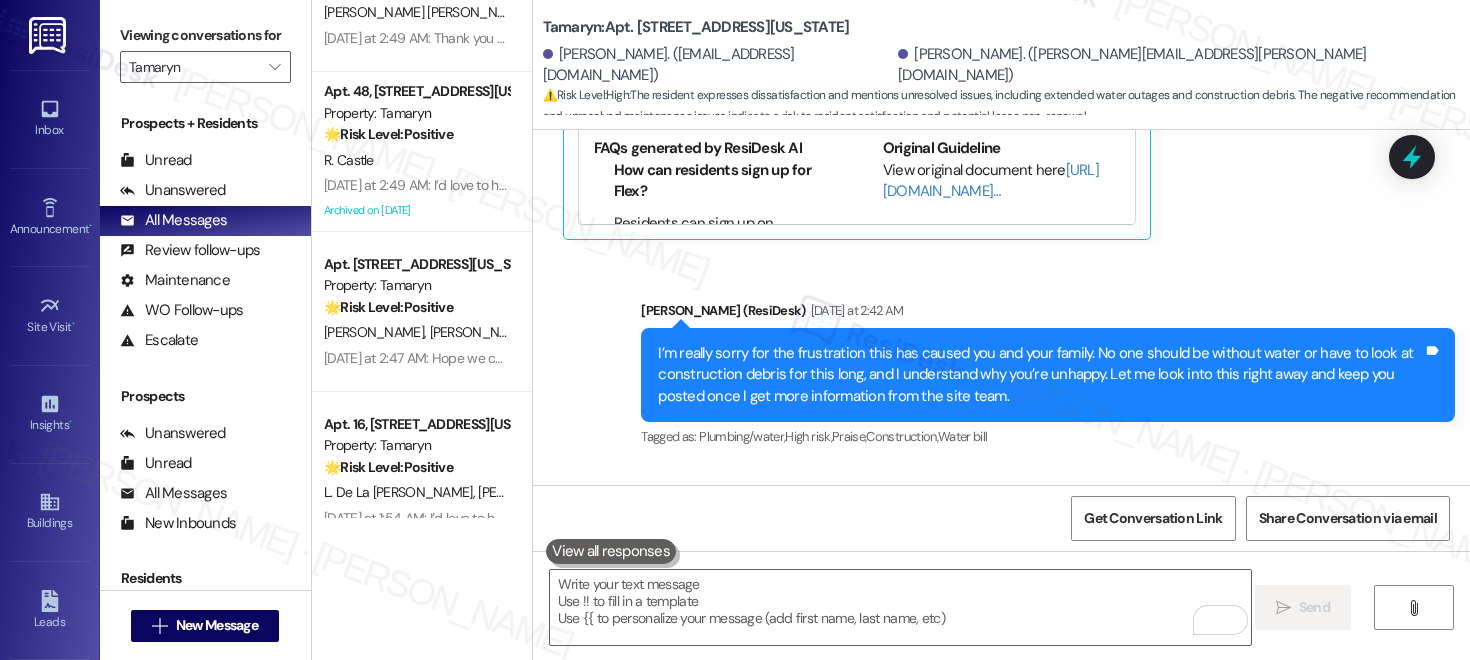 scroll, scrollTop: 3374, scrollLeft: 0, axis: vertical 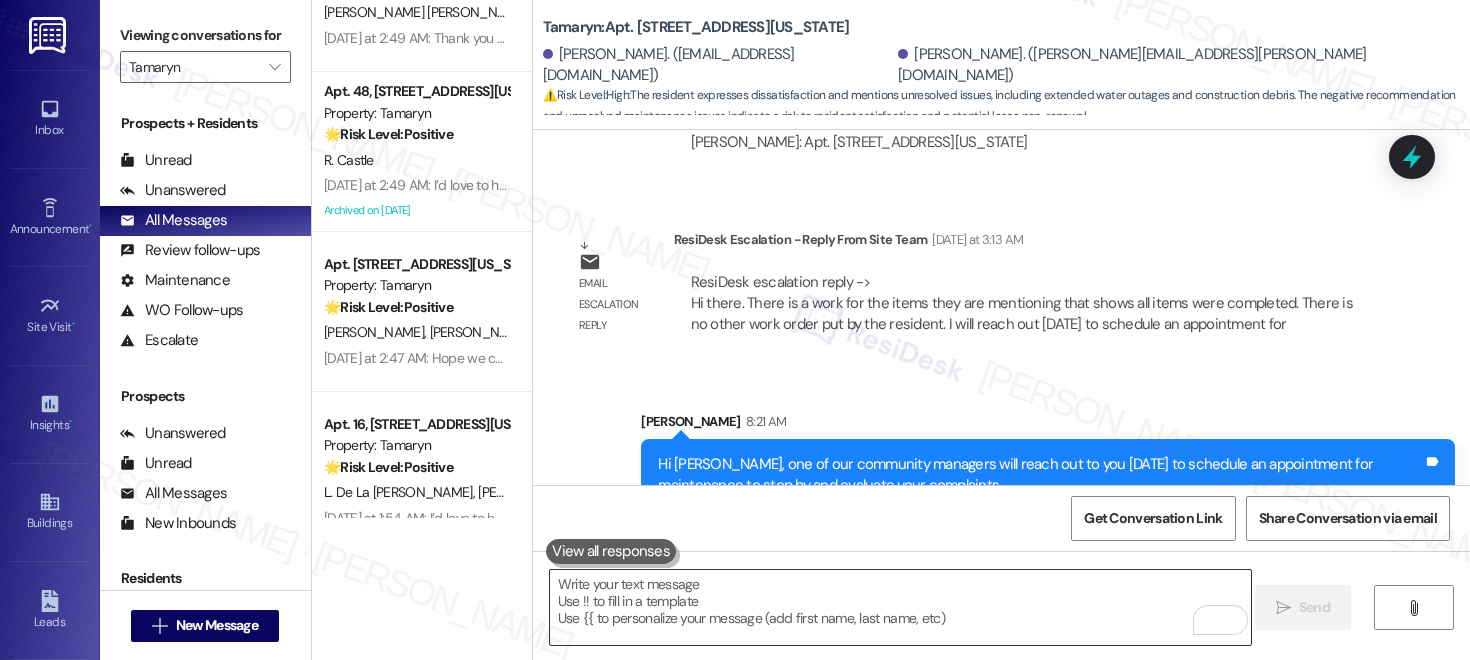 click at bounding box center [900, 607] 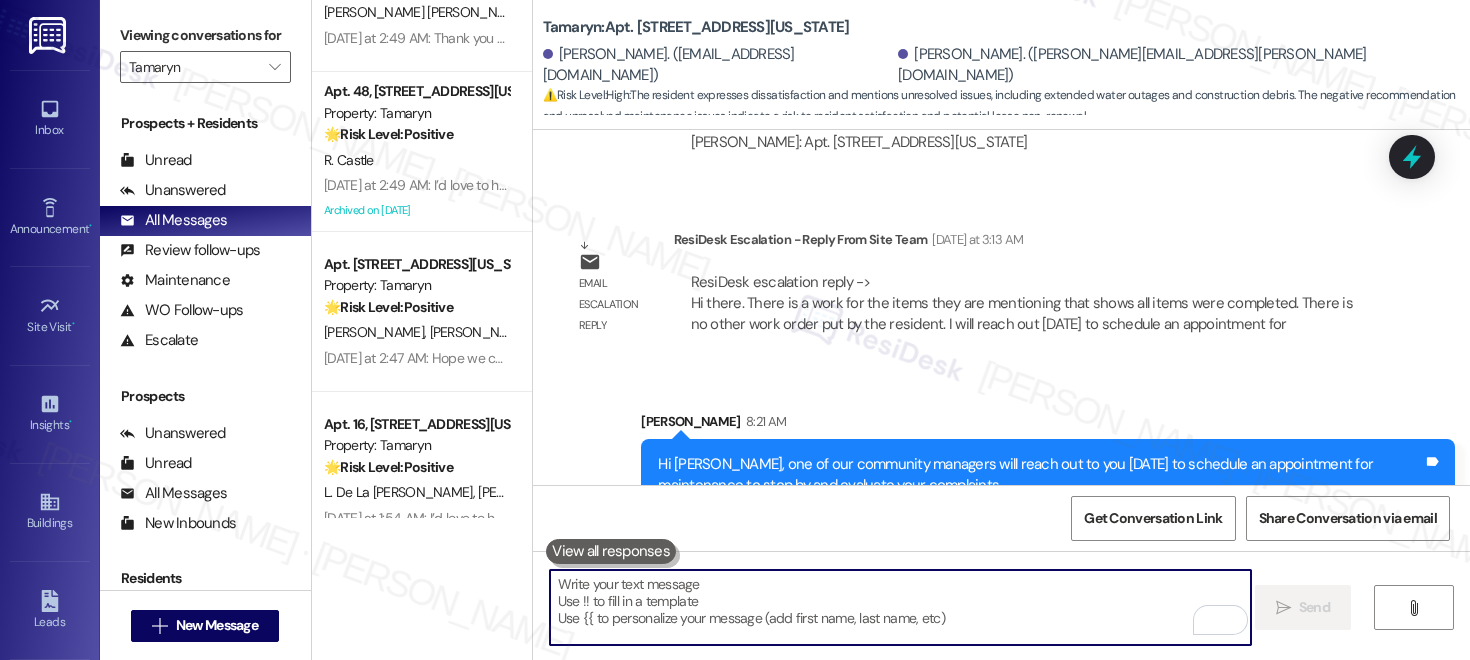 paste on "As for the water shut off, those were both due to plumbing emergencies that required the water to be shut off.  The first emergency, the site office emailed as soon as the plumber said they needed the water shut off.  It was already after 5 when this occurred.  The second water shut off, each door was given notice [DATE] that the water would be off [DATE].  Please know that plumbing emergencies do come up from time to time" 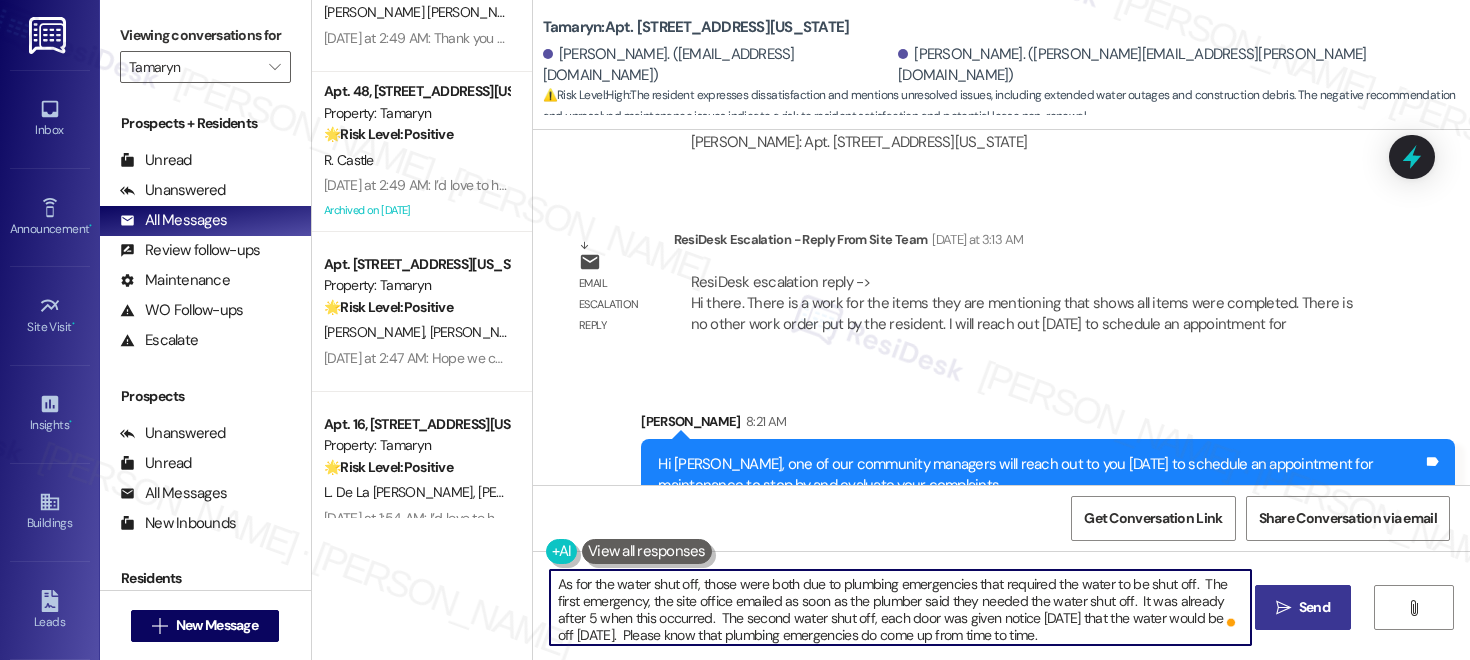 type on "As for the water shut off, those were both due to plumbing emergencies that required the water to be shut off.  The first emergency, the site office emailed as soon as the plumber said they needed the water shut off.  It was already after 5 when this occurred.  The second water shut off, each door was given notice [DATE] that the water would be off [DATE].  Please know that plumbing emergencies do come up from time to time." 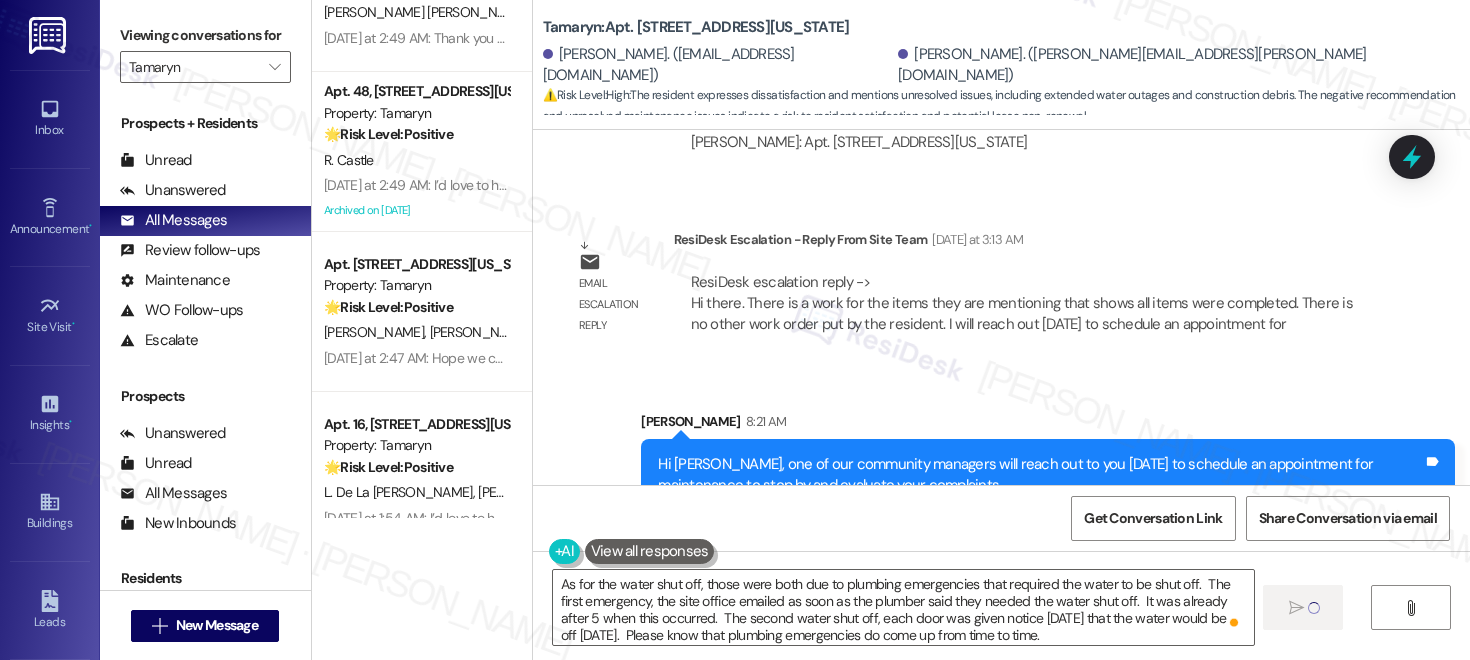 type 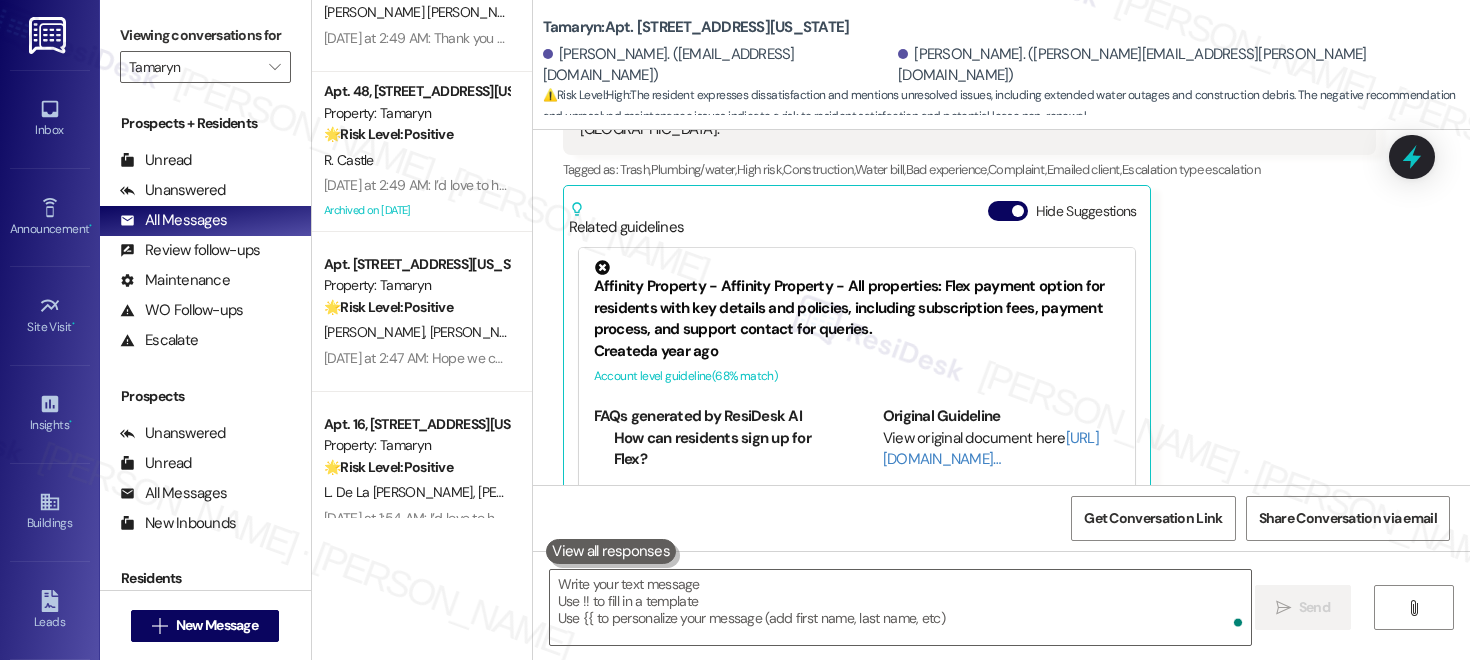 scroll, scrollTop: 2325, scrollLeft: 0, axis: vertical 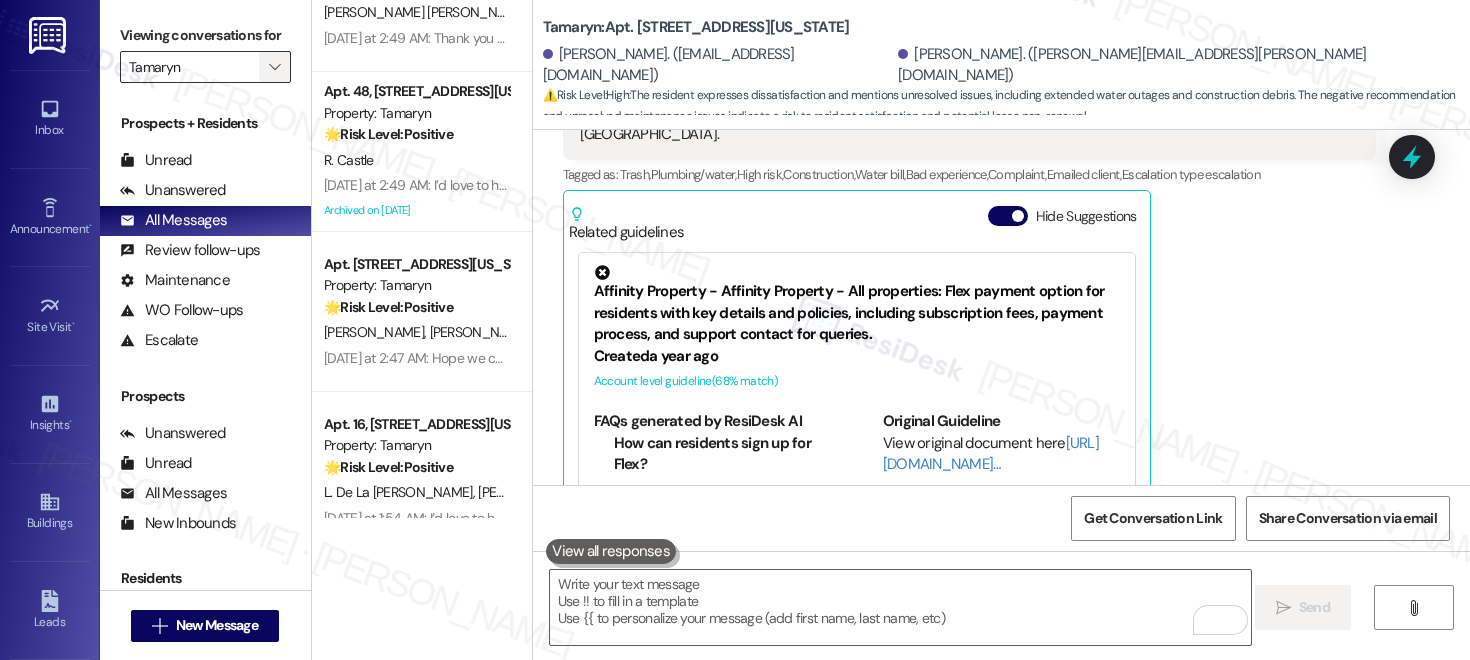 click on "" at bounding box center (274, 67) 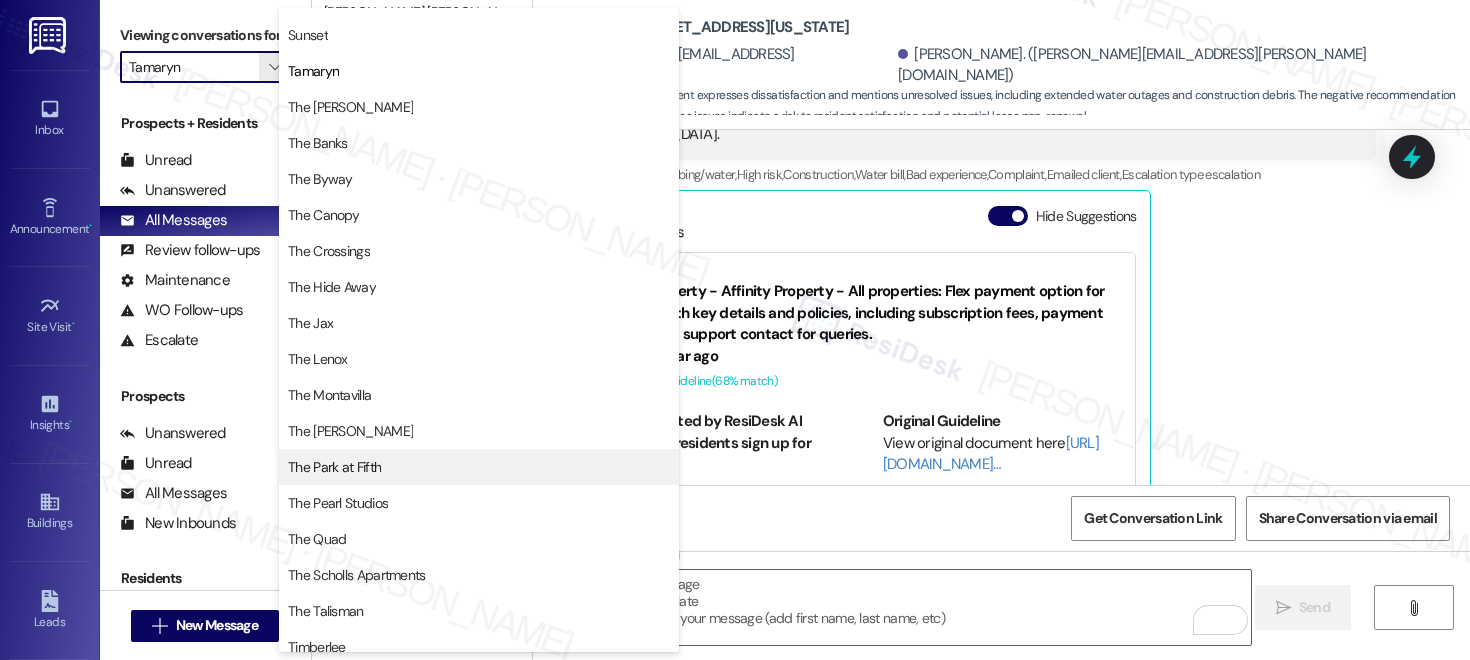 scroll, scrollTop: 3378, scrollLeft: 0, axis: vertical 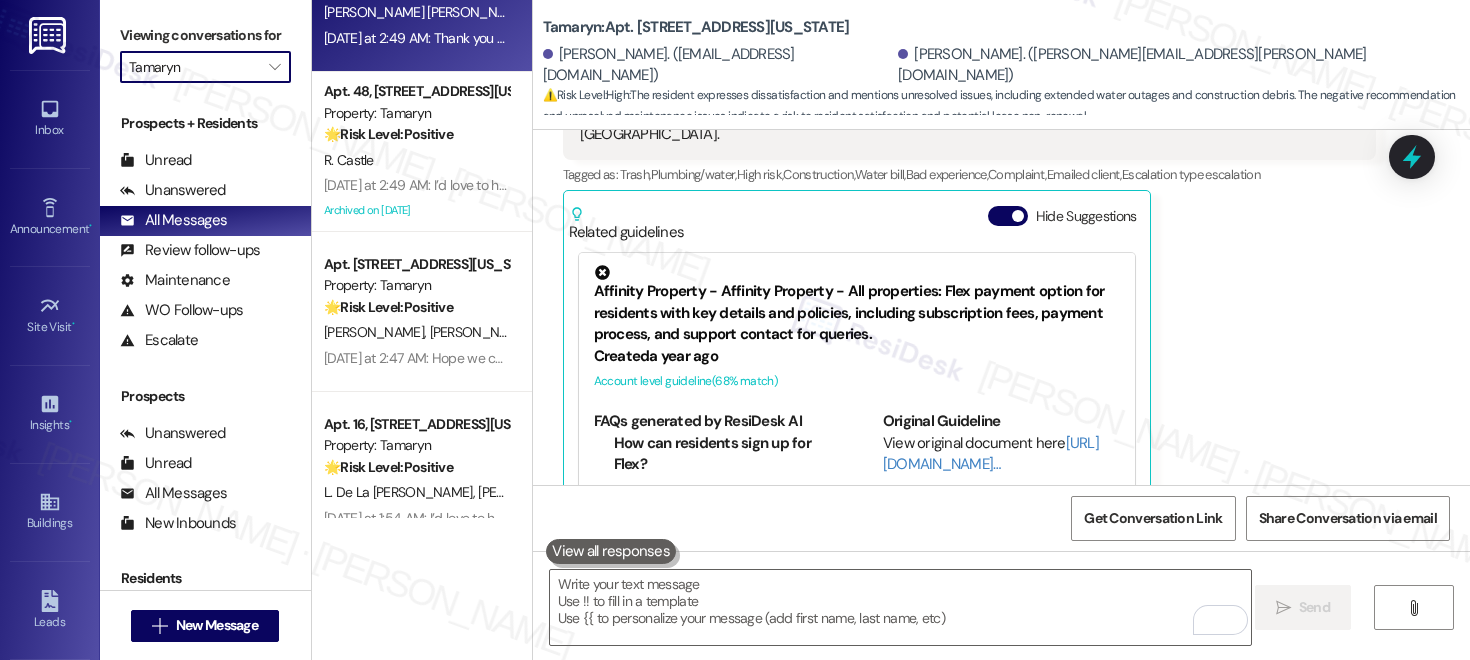 type on "The Park at Fifth" 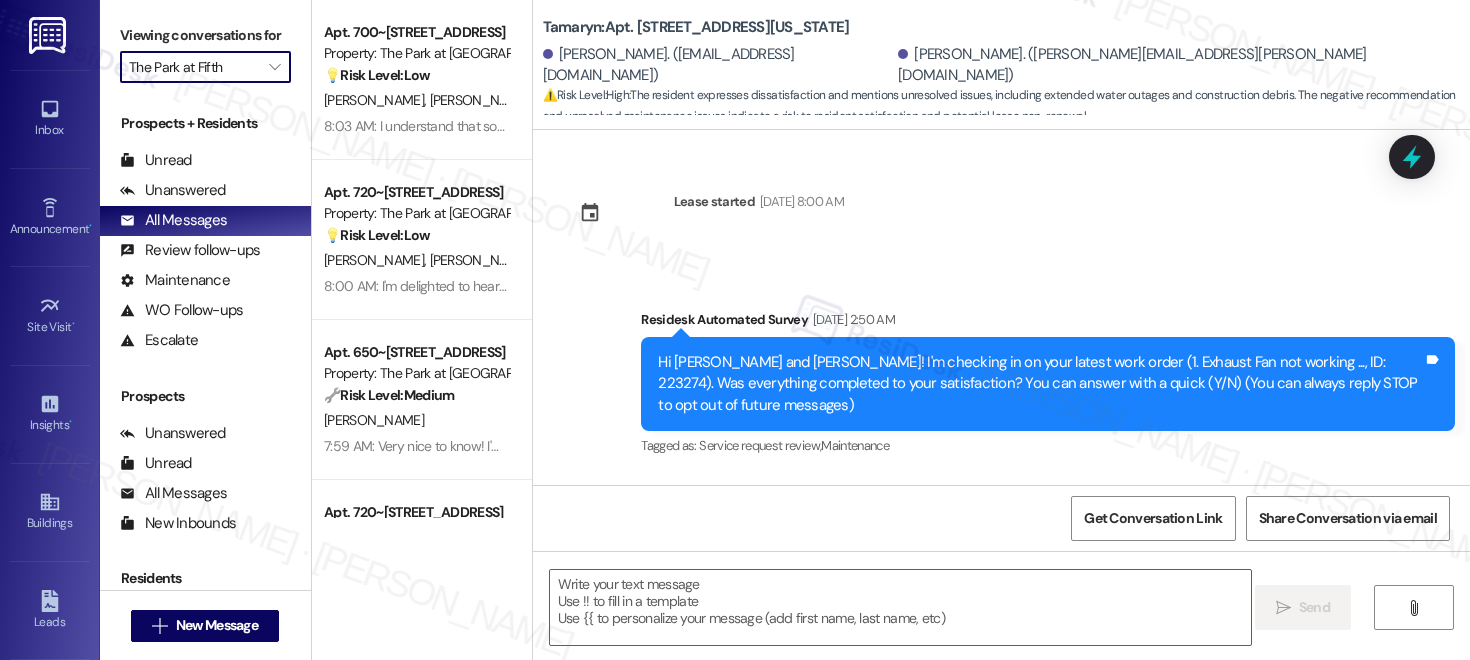 scroll, scrollTop: 219, scrollLeft: 0, axis: vertical 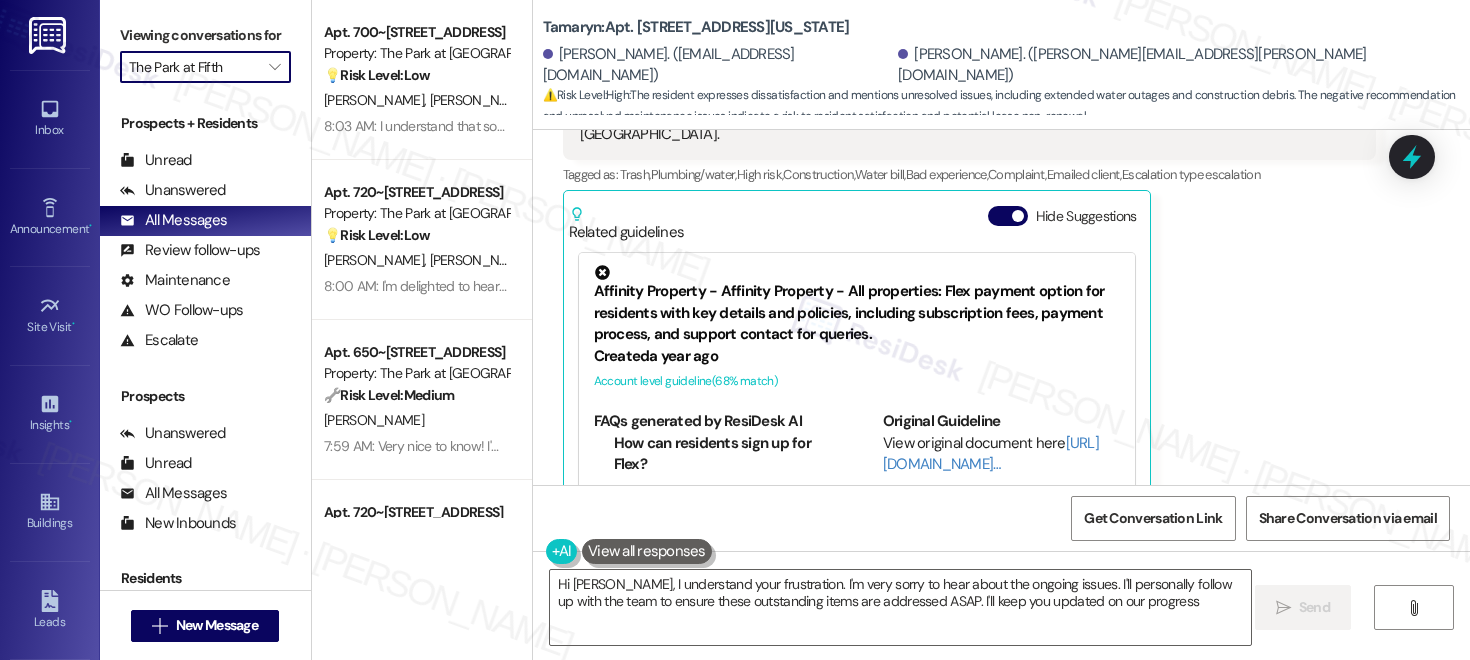 type on "Hi [PERSON_NAME], I understand your frustration. I'm very sorry to hear about the ongoing issues. I'll personally follow up with the team to ensure these outstanding items are addressed ASAP. I'll keep you updated on our progress." 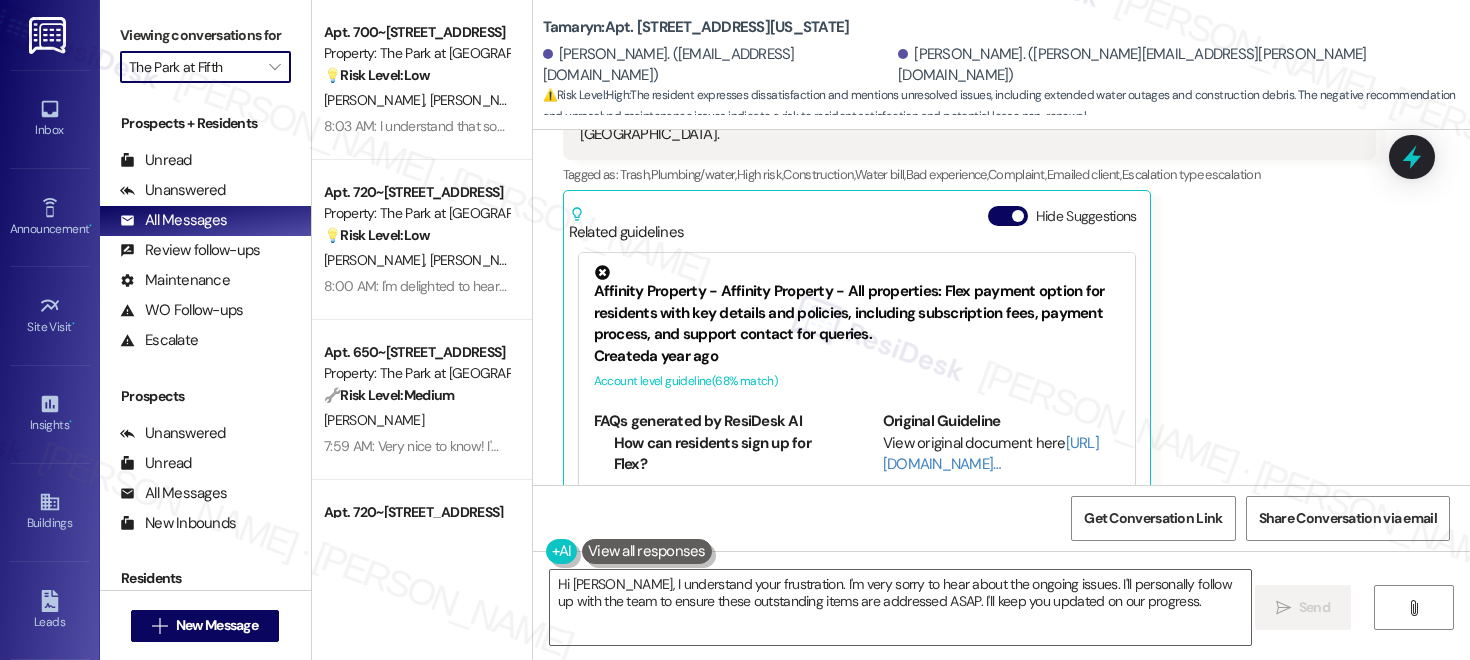 click on "Related guidelines Hide Suggestions" at bounding box center [857, 219] 